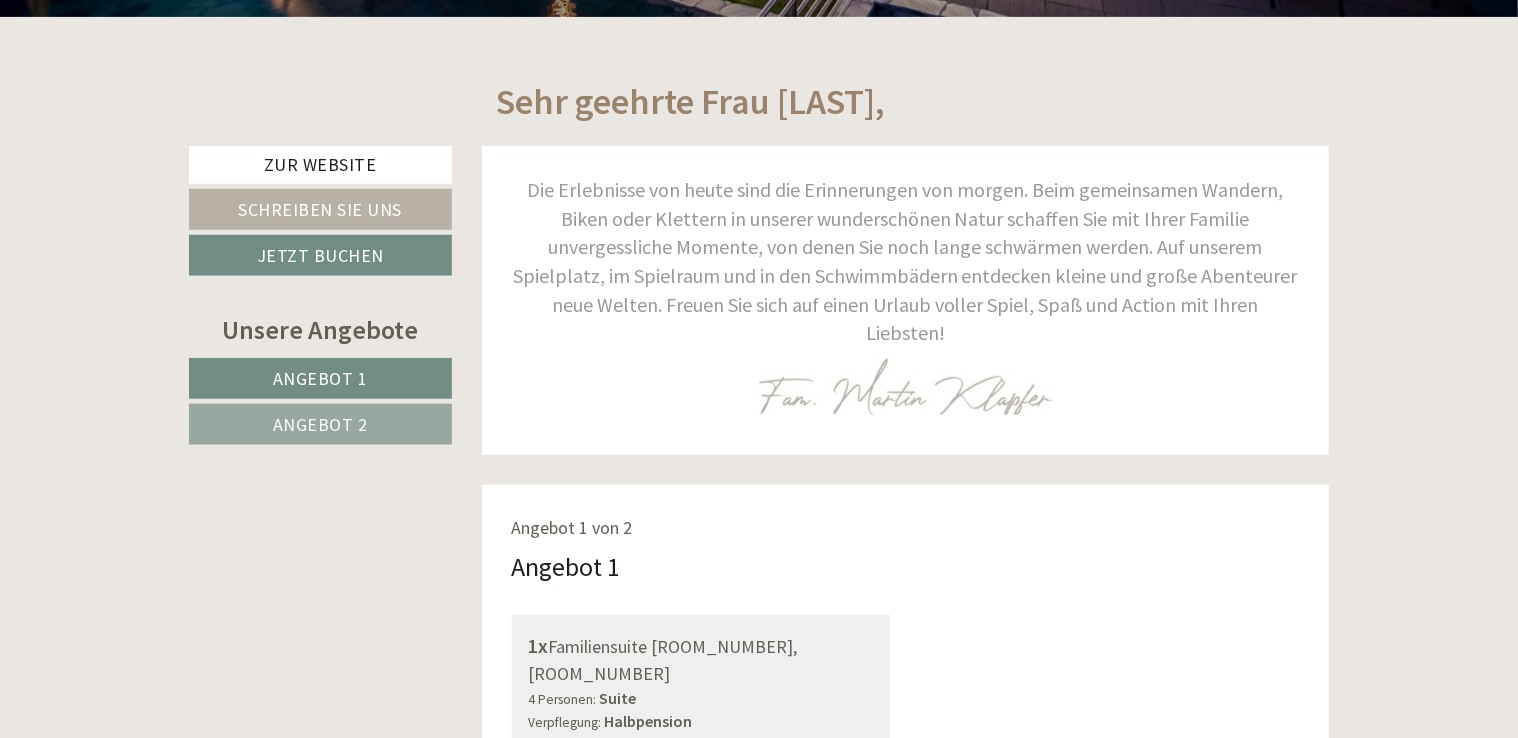 scroll, scrollTop: 880, scrollLeft: 0, axis: vertical 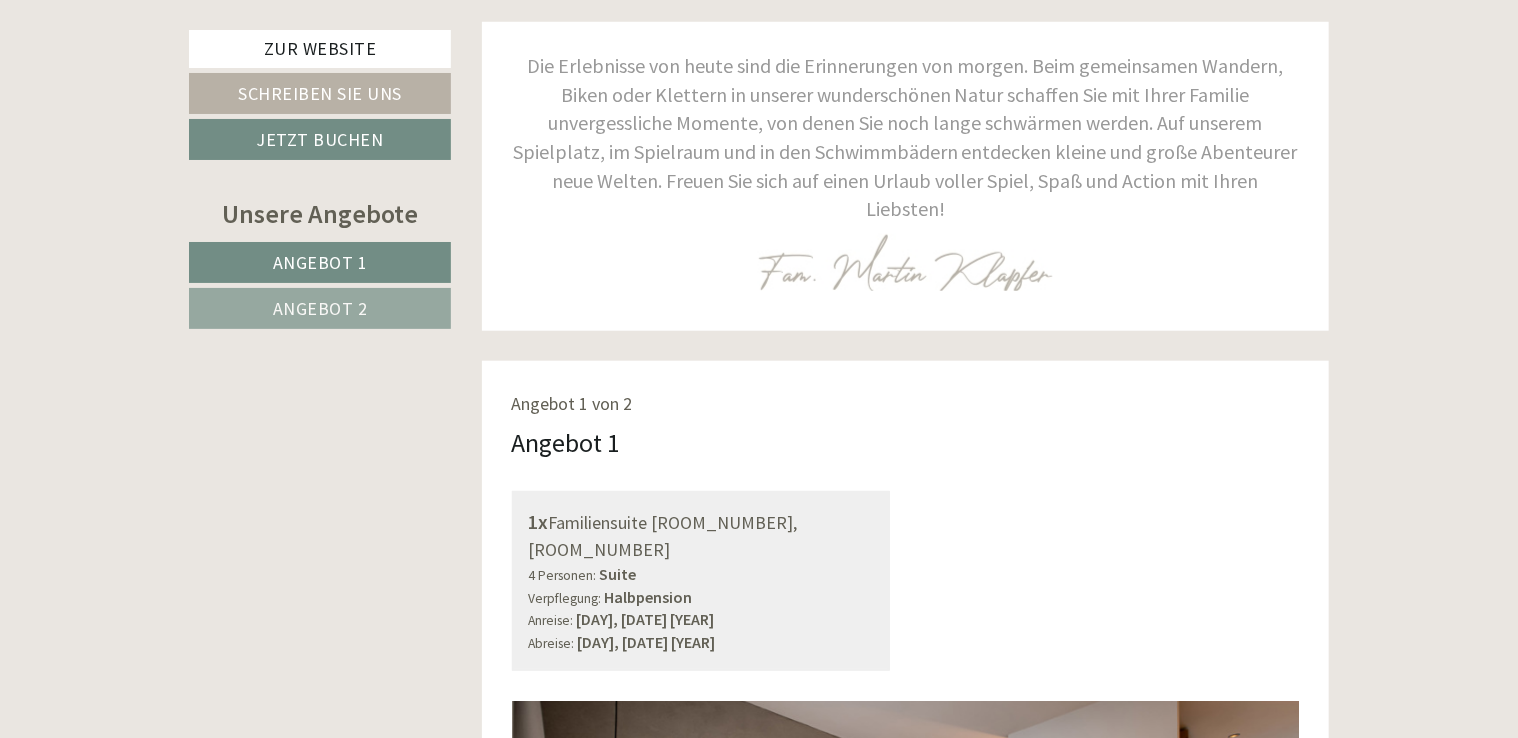click on "Angebot 2" at bounding box center (320, 308) 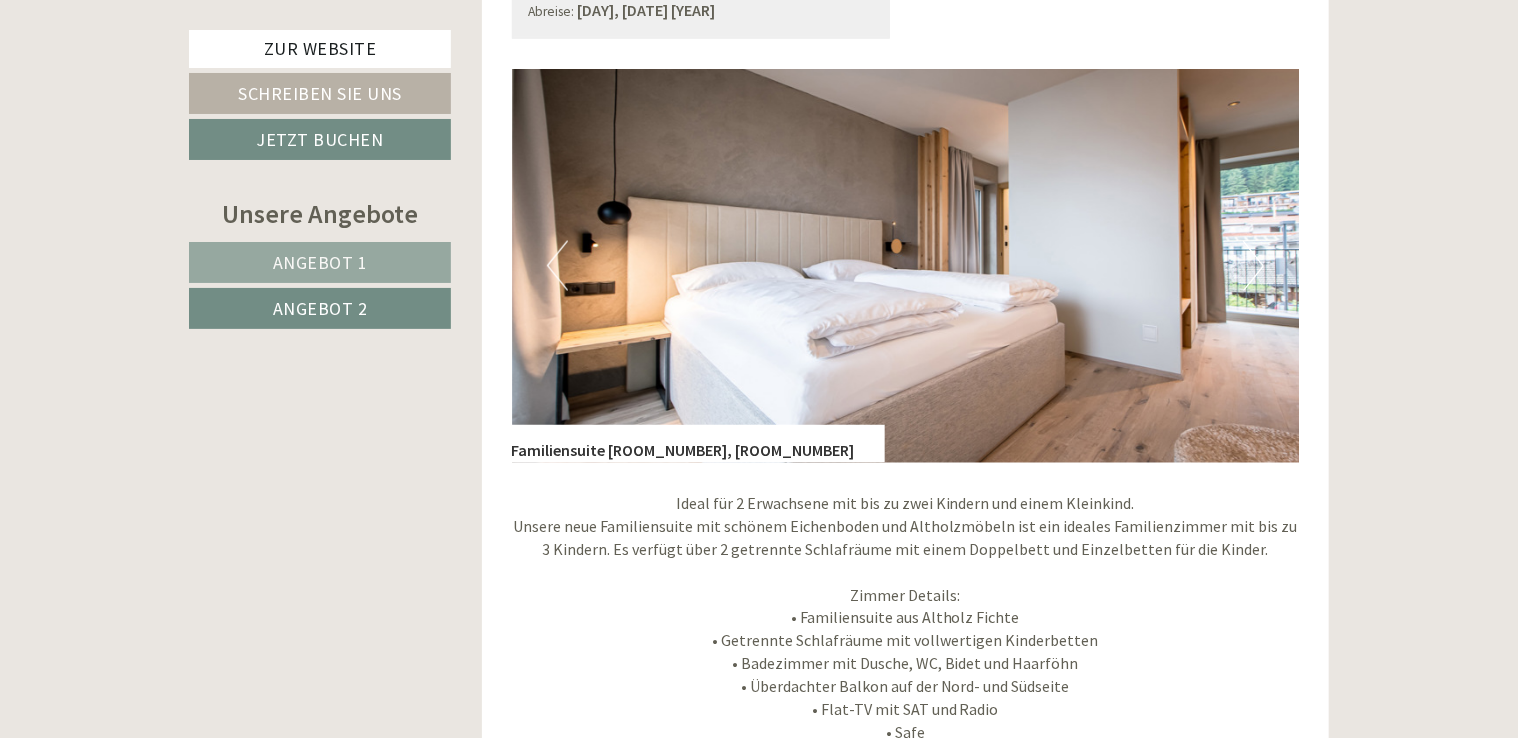 scroll, scrollTop: 1412, scrollLeft: 0, axis: vertical 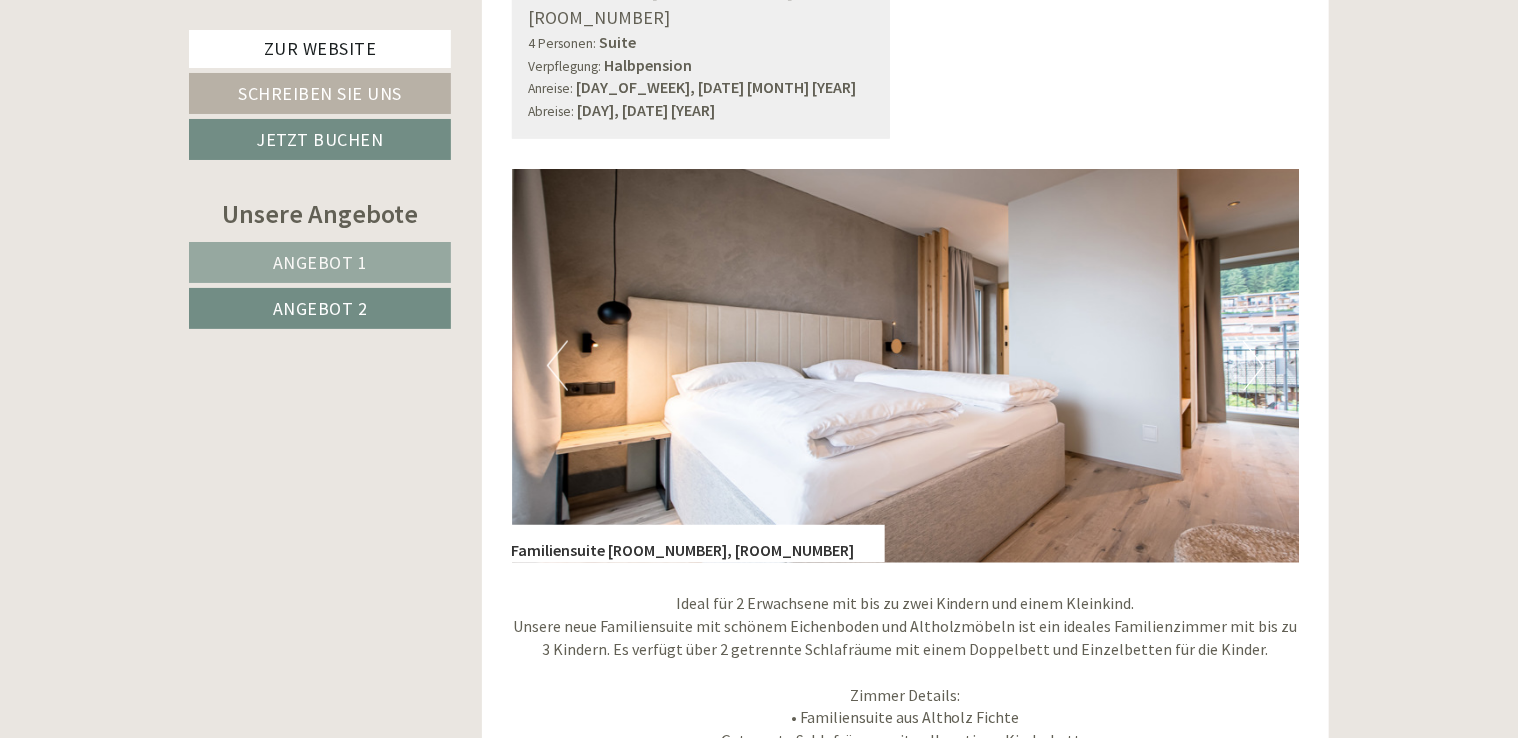 click on "Angebot 1" at bounding box center (320, 262) 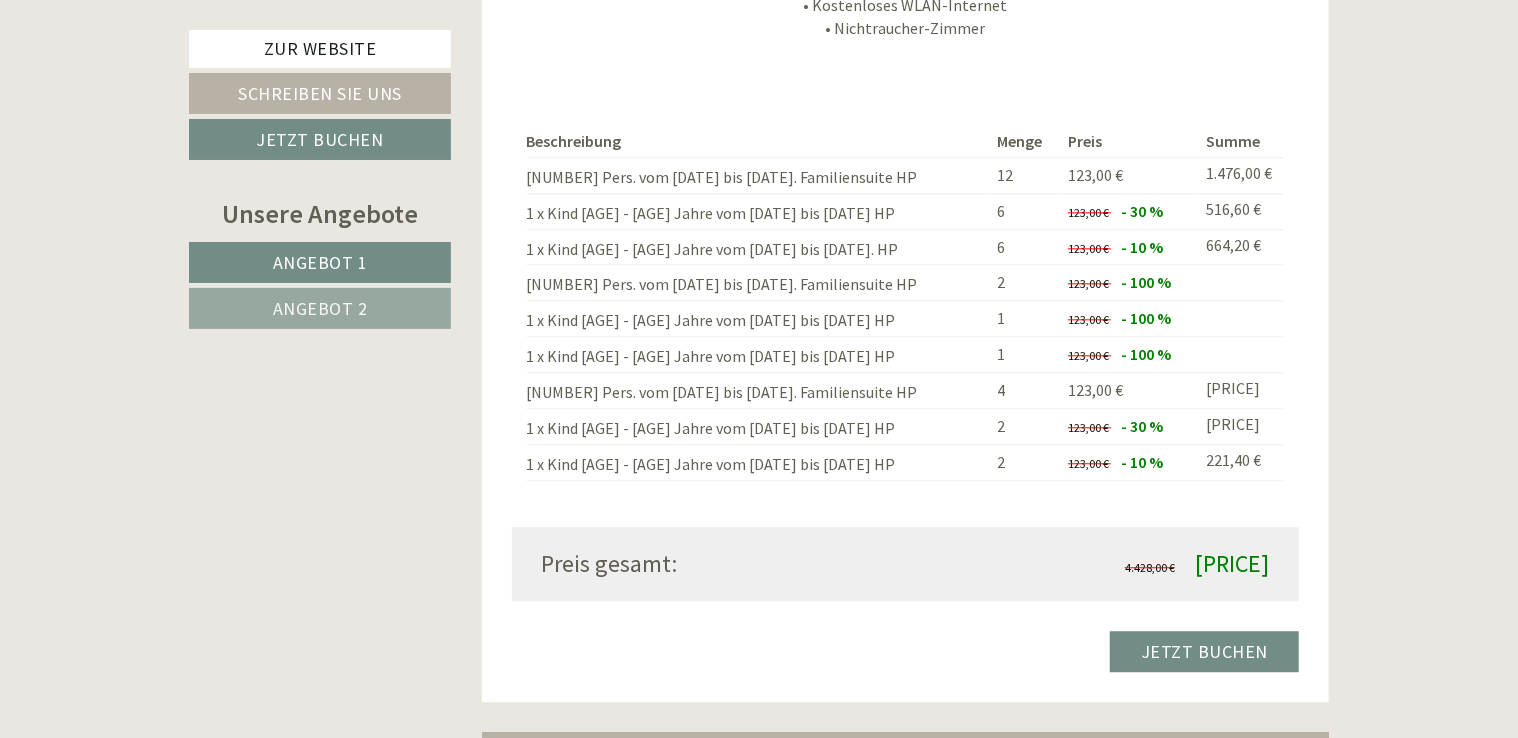 scroll, scrollTop: 2292, scrollLeft: 0, axis: vertical 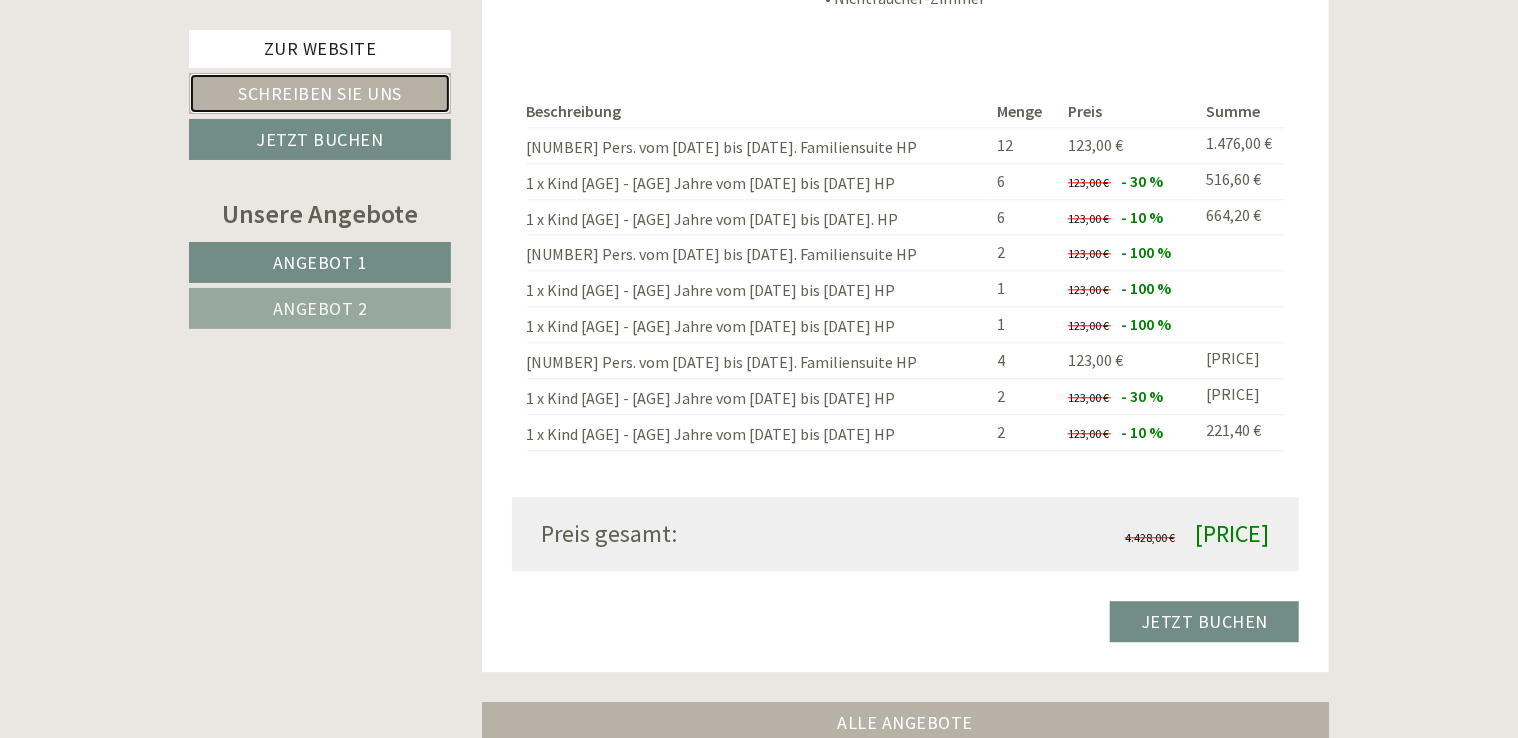 click on "Schreiben Sie uns" at bounding box center [320, 93] 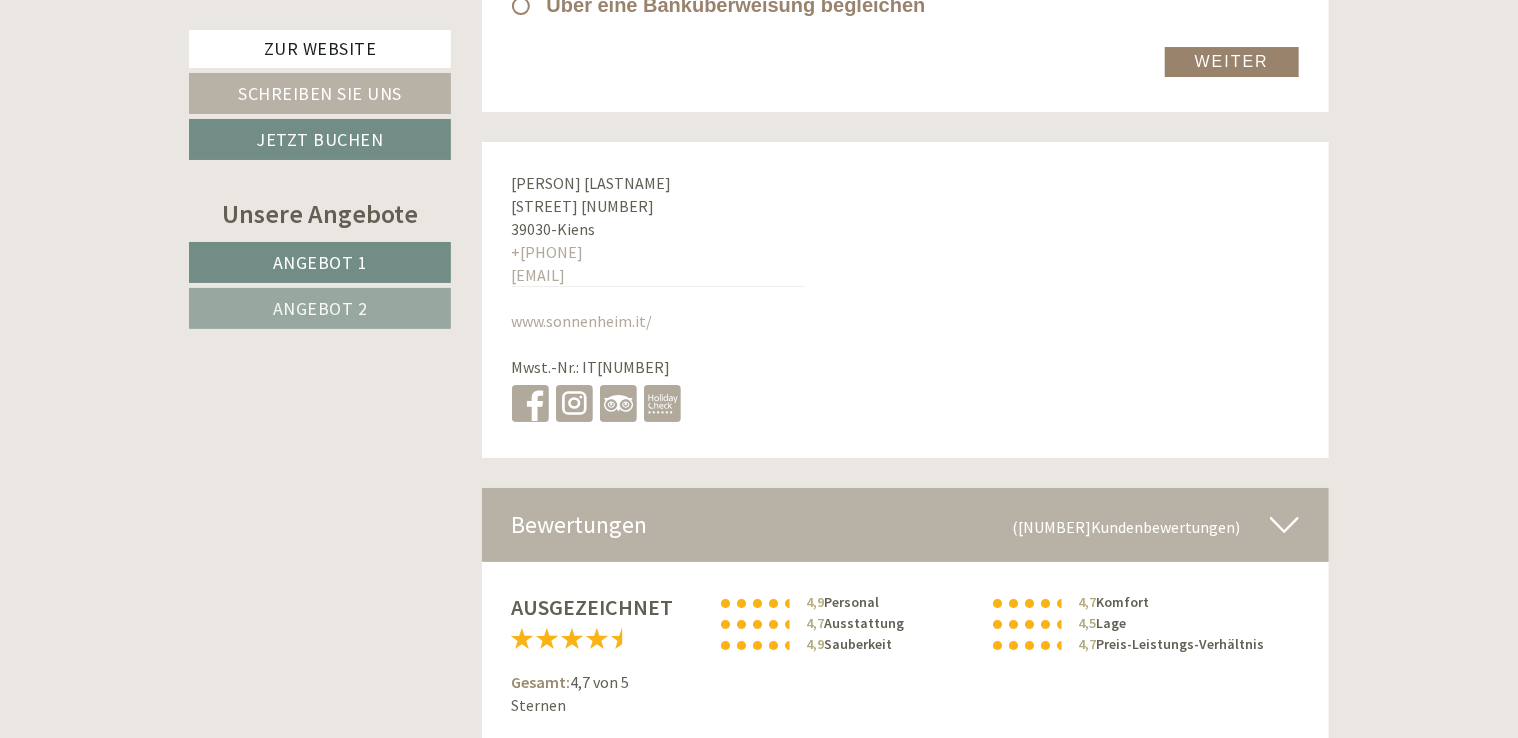 scroll, scrollTop: 12379, scrollLeft: 0, axis: vertical 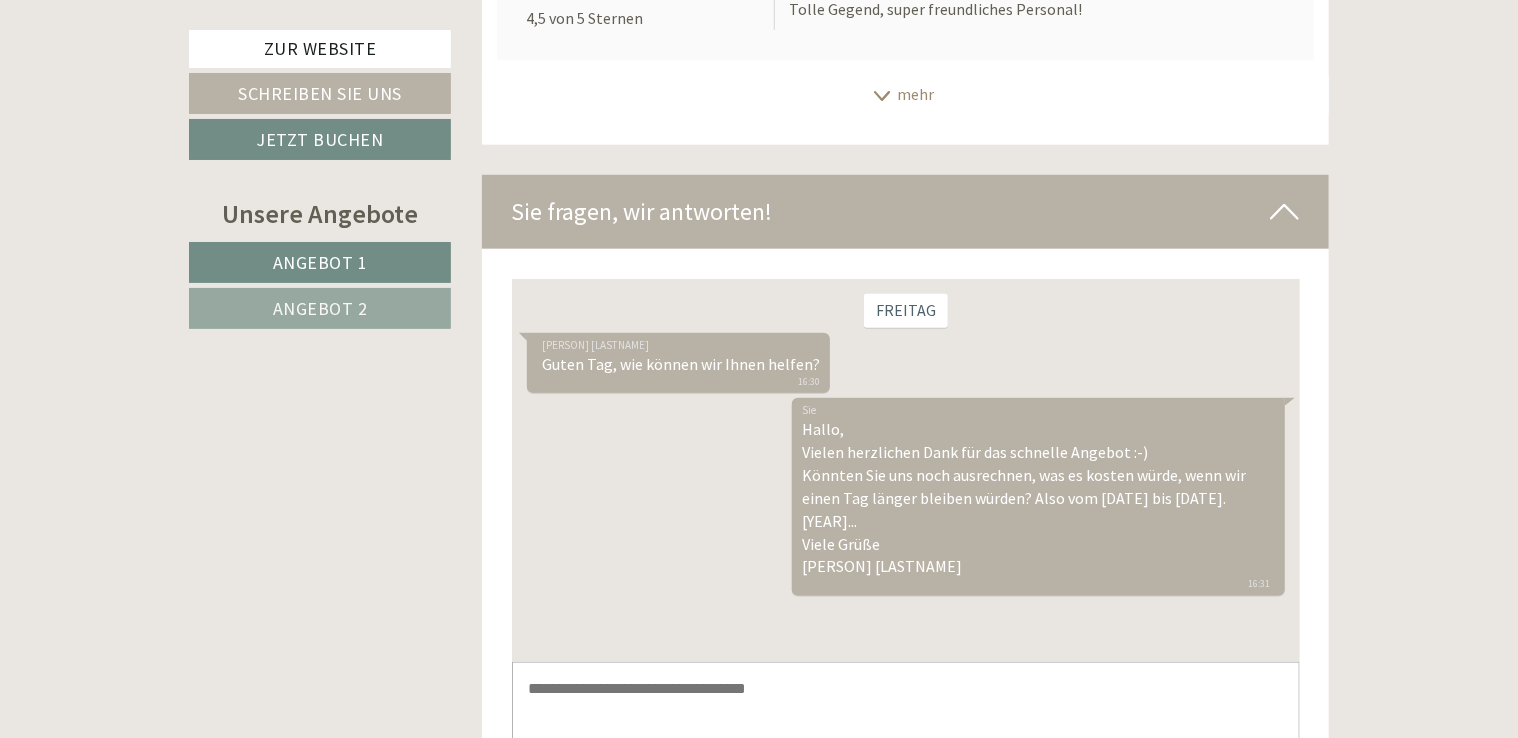 click at bounding box center [905, 711] 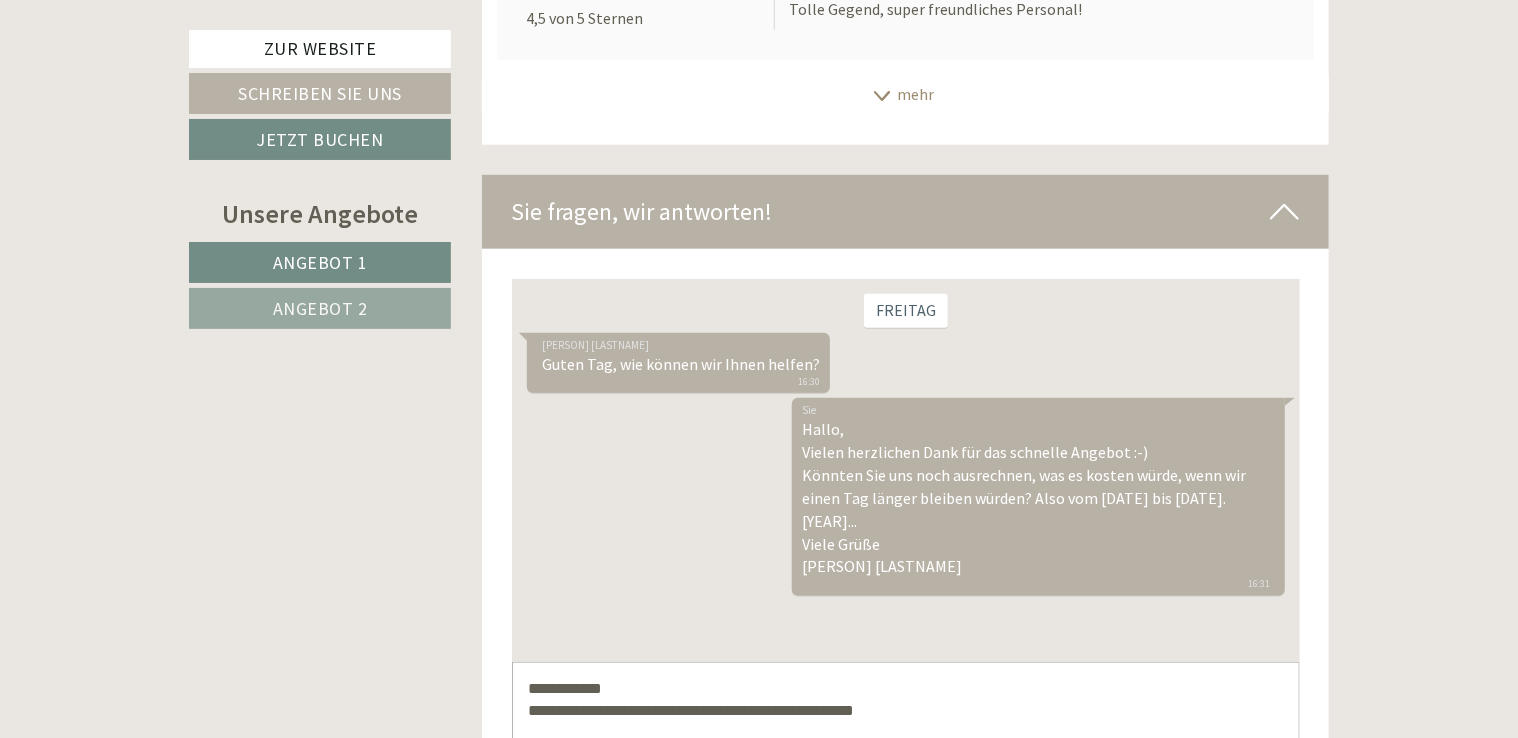 click on "Angebot 1" at bounding box center [320, 262] 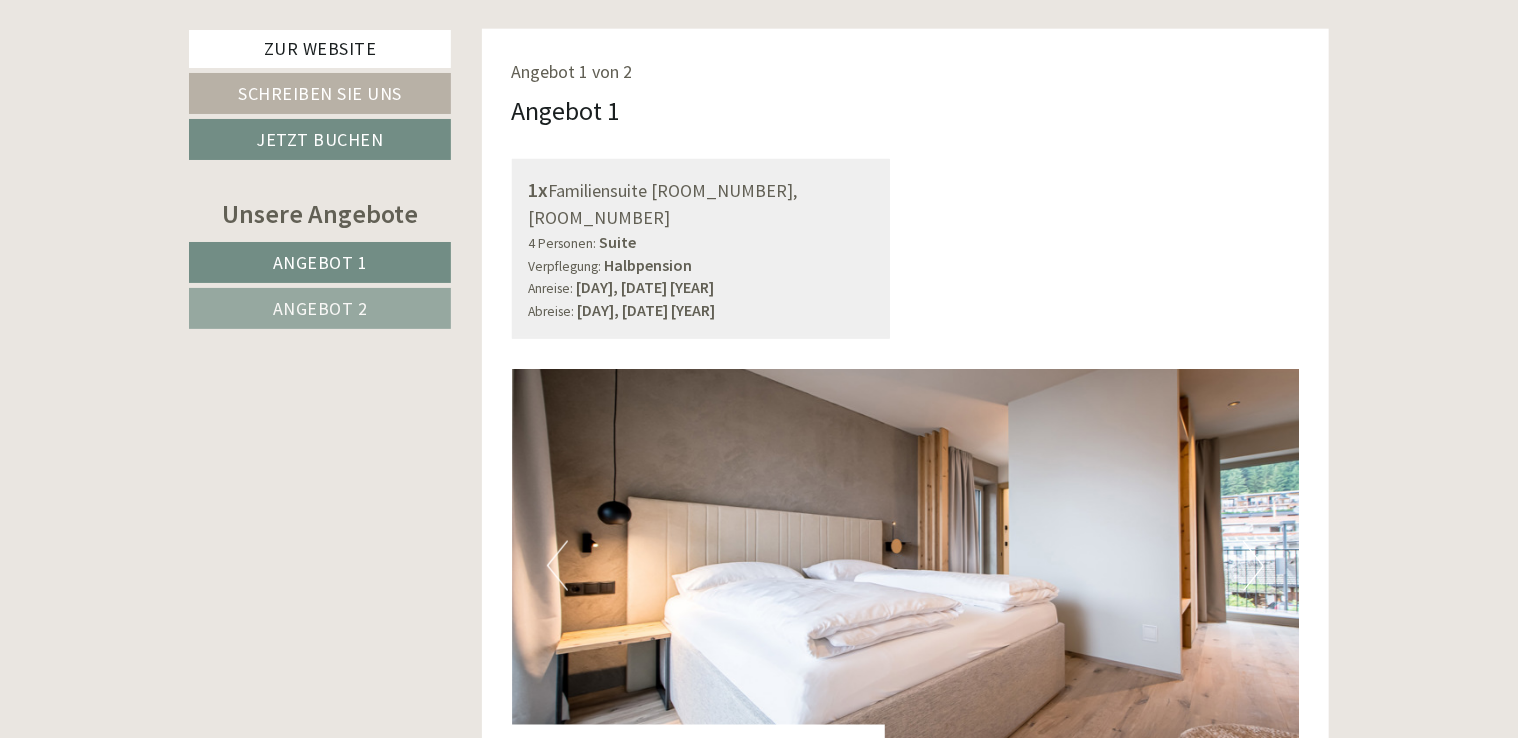 click on "Angebot 2" at bounding box center [320, 308] 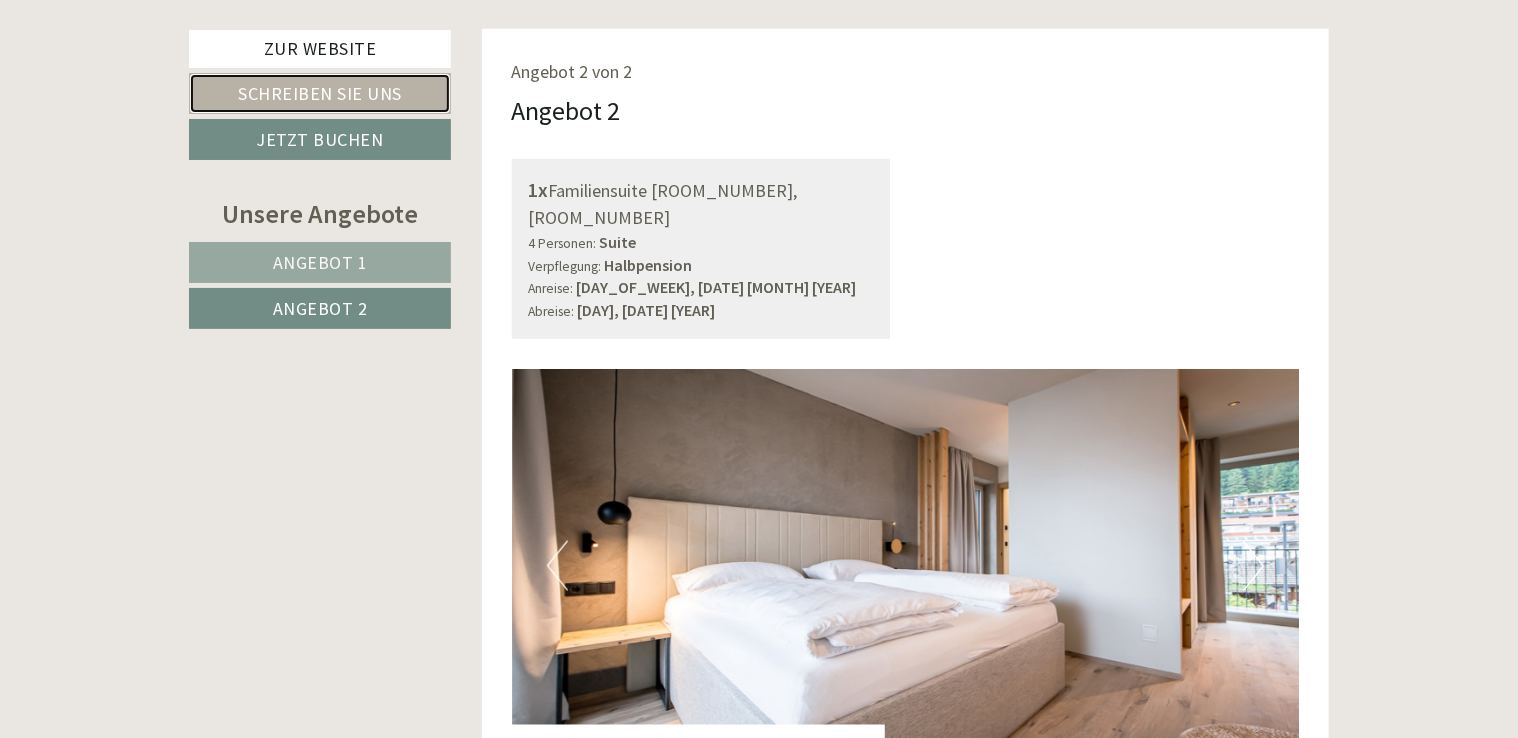 click on "Schreiben Sie uns" at bounding box center (320, 93) 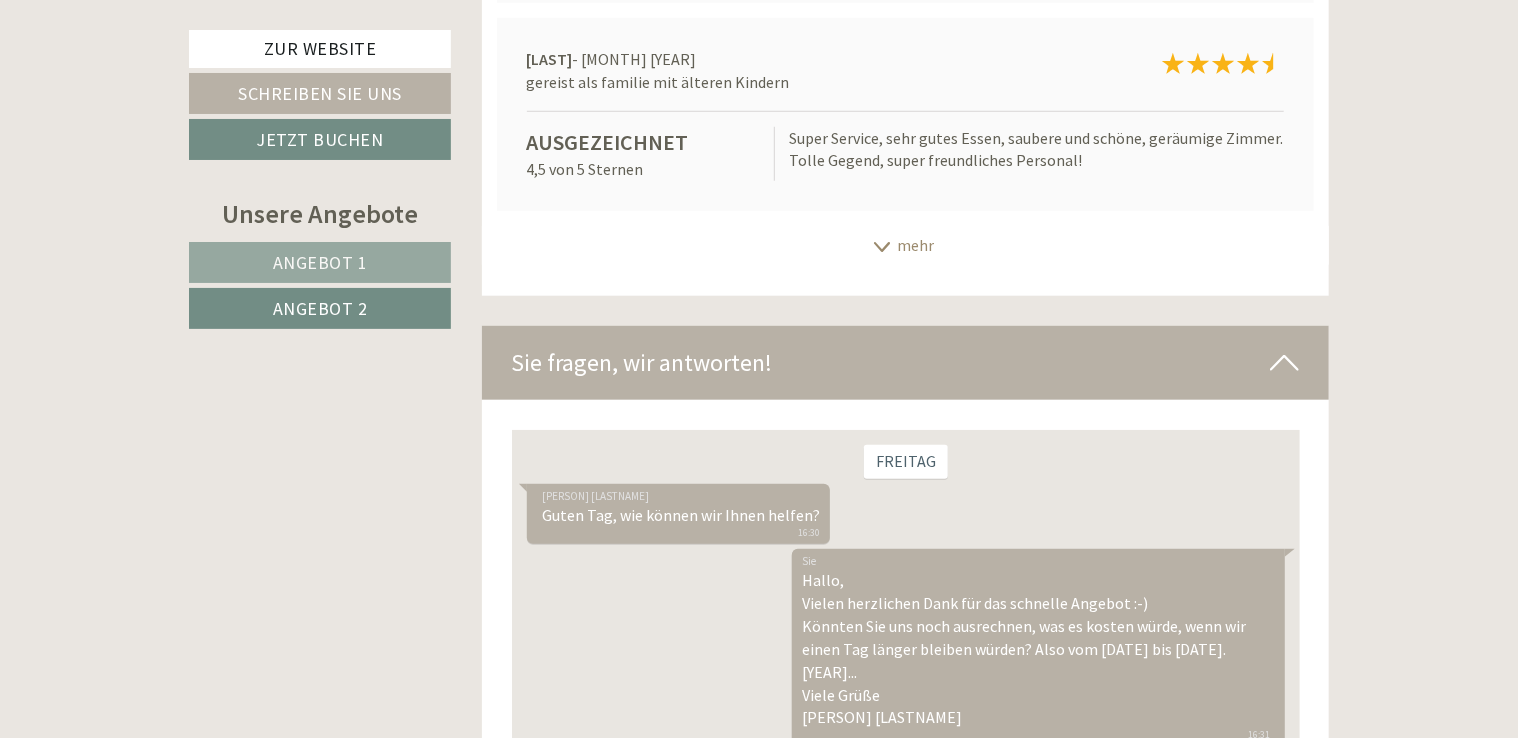scroll, scrollTop: 12379, scrollLeft: 0, axis: vertical 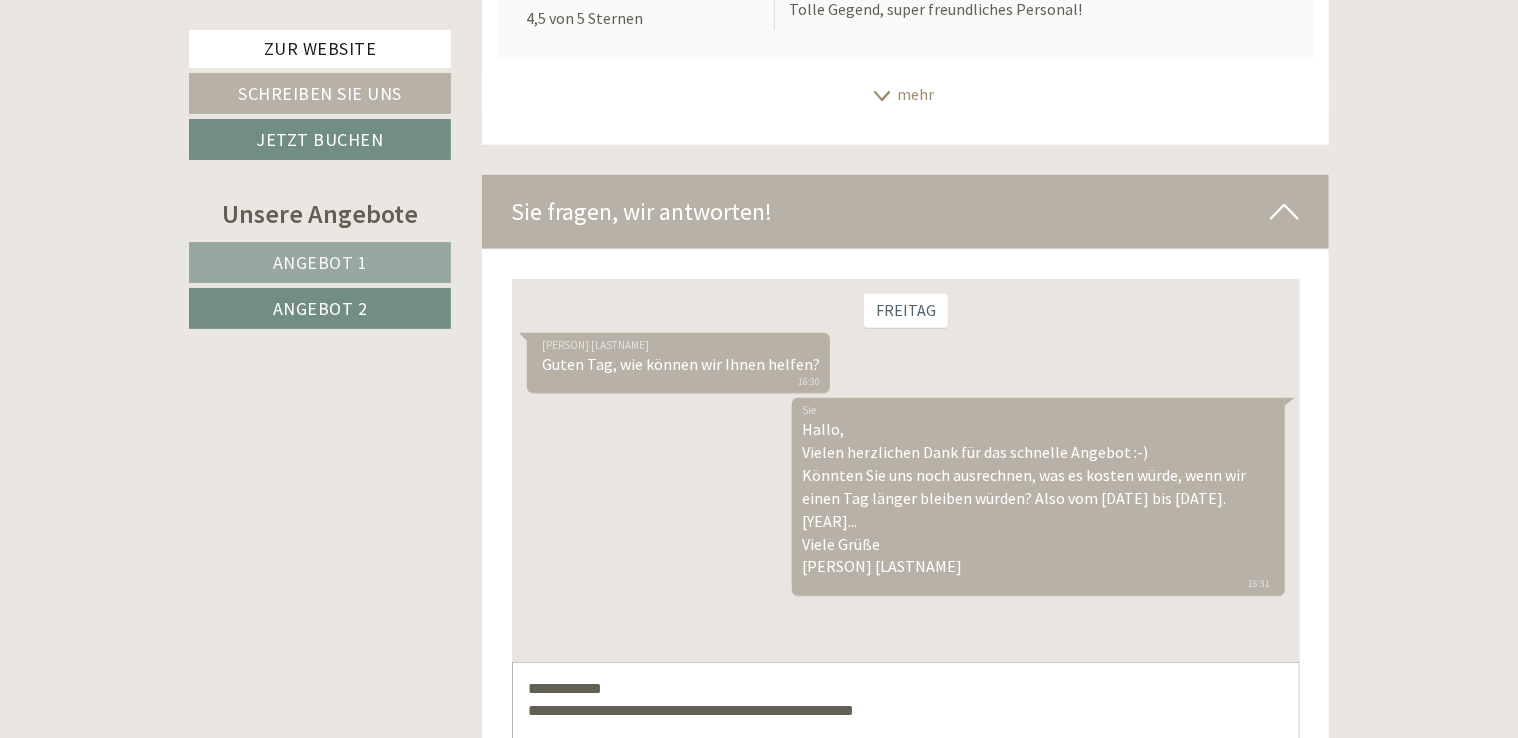 click on "**********" at bounding box center (905, 711) 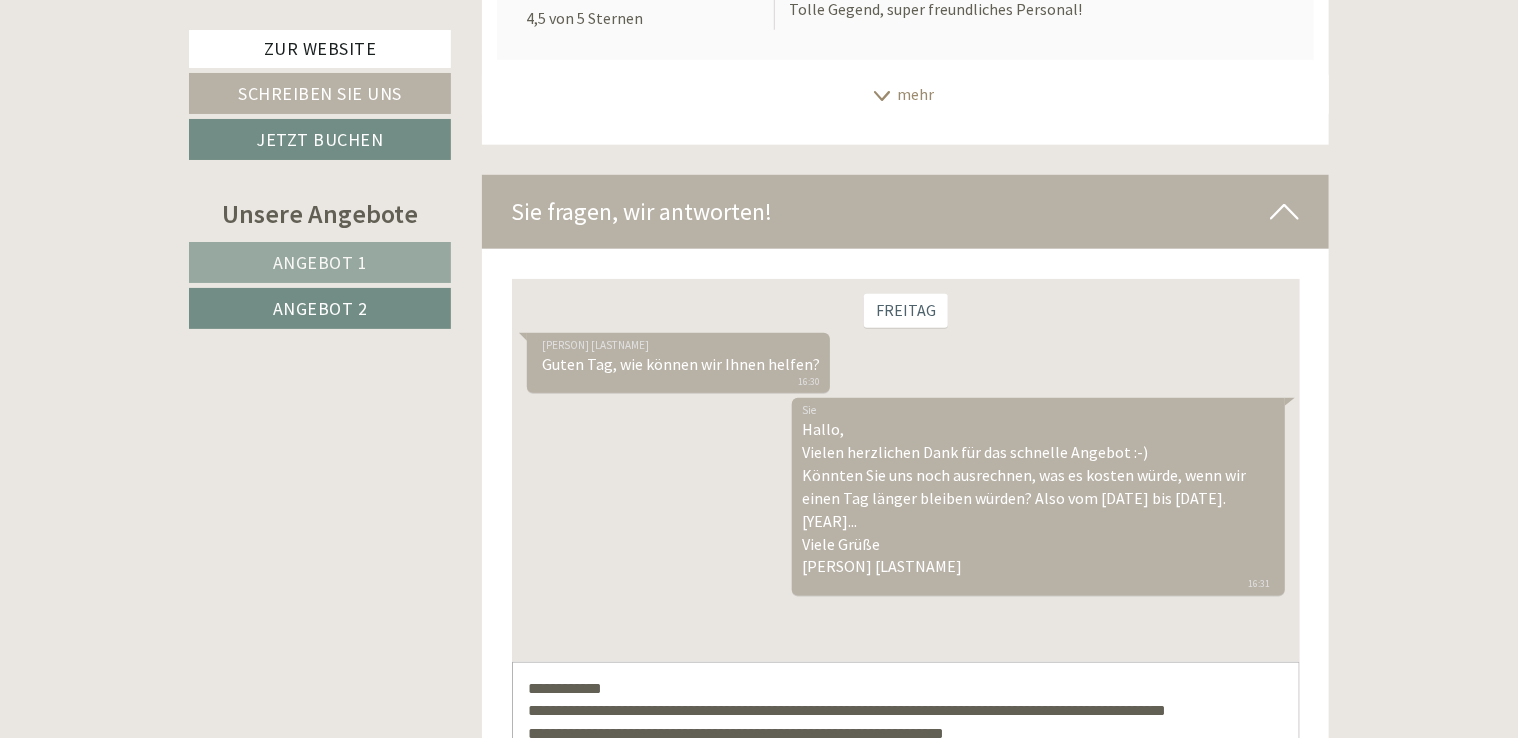 scroll, scrollTop: 28, scrollLeft: 0, axis: vertical 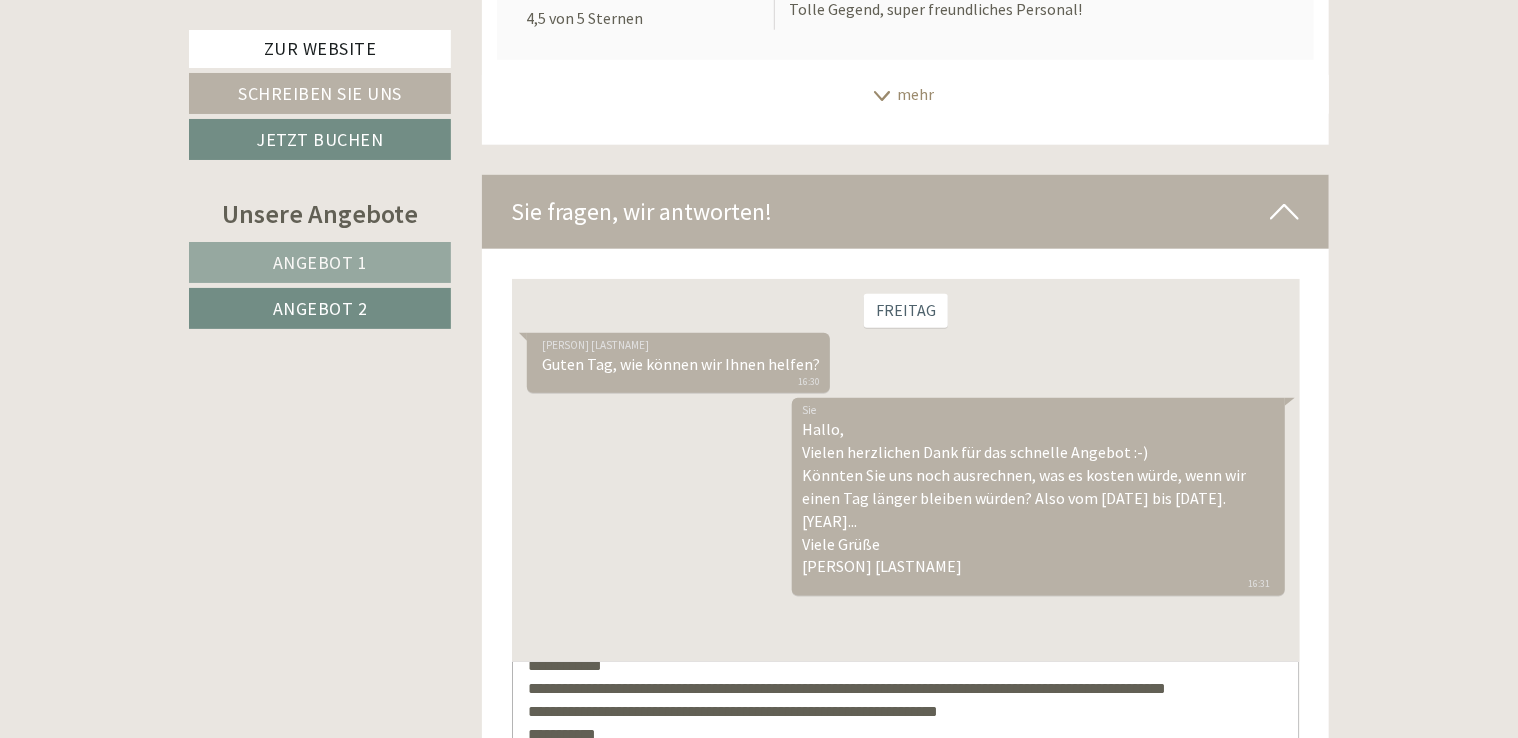 type on "**********" 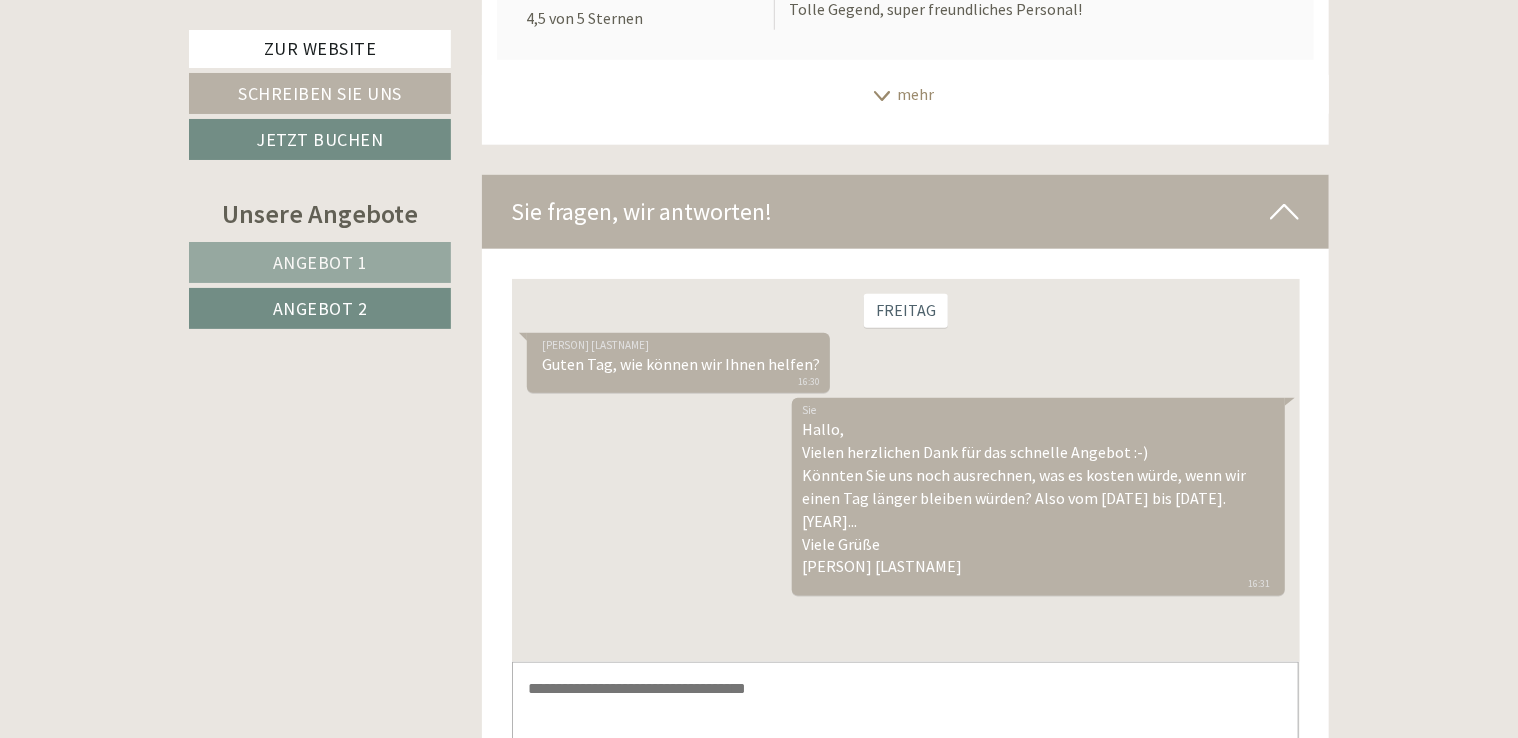 scroll, scrollTop: 0, scrollLeft: 0, axis: both 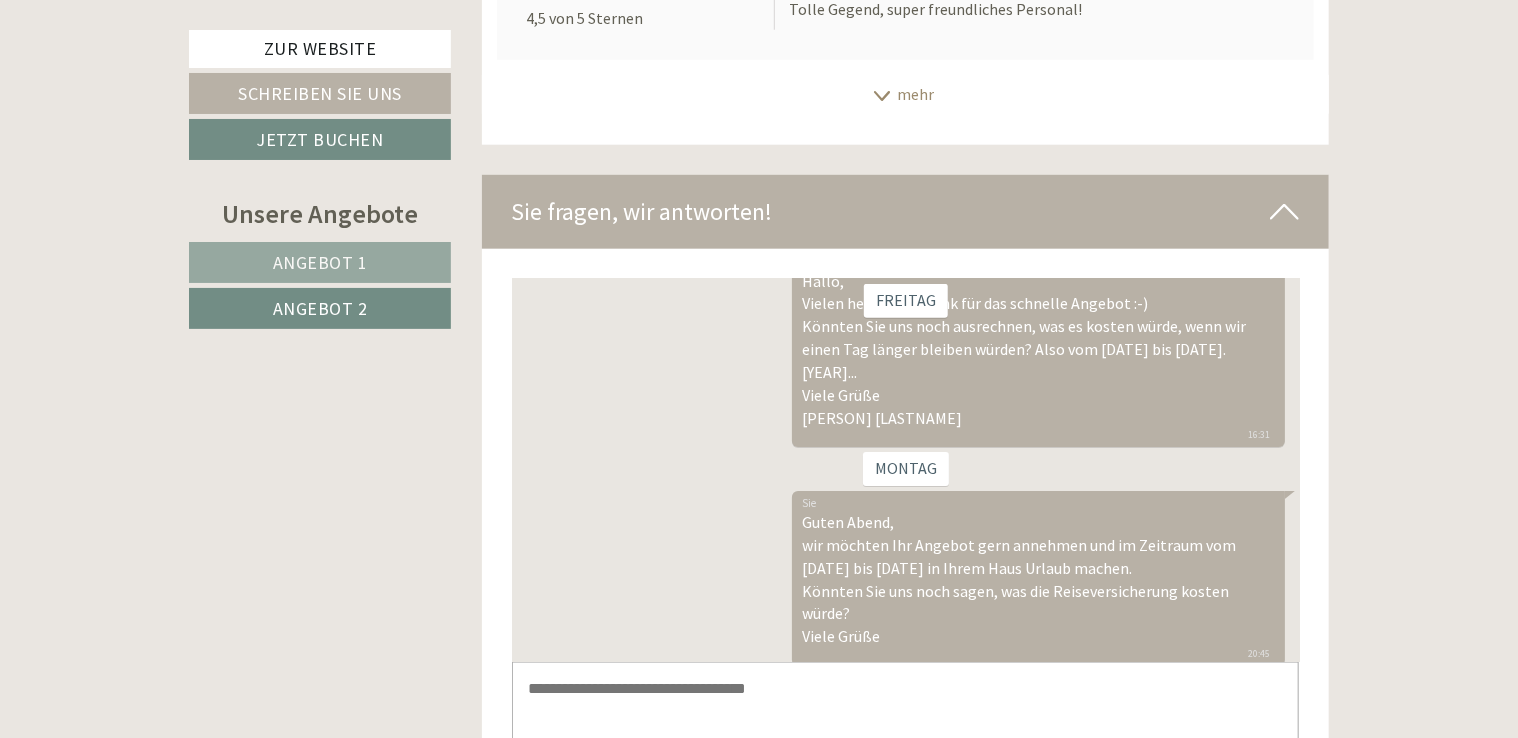 type 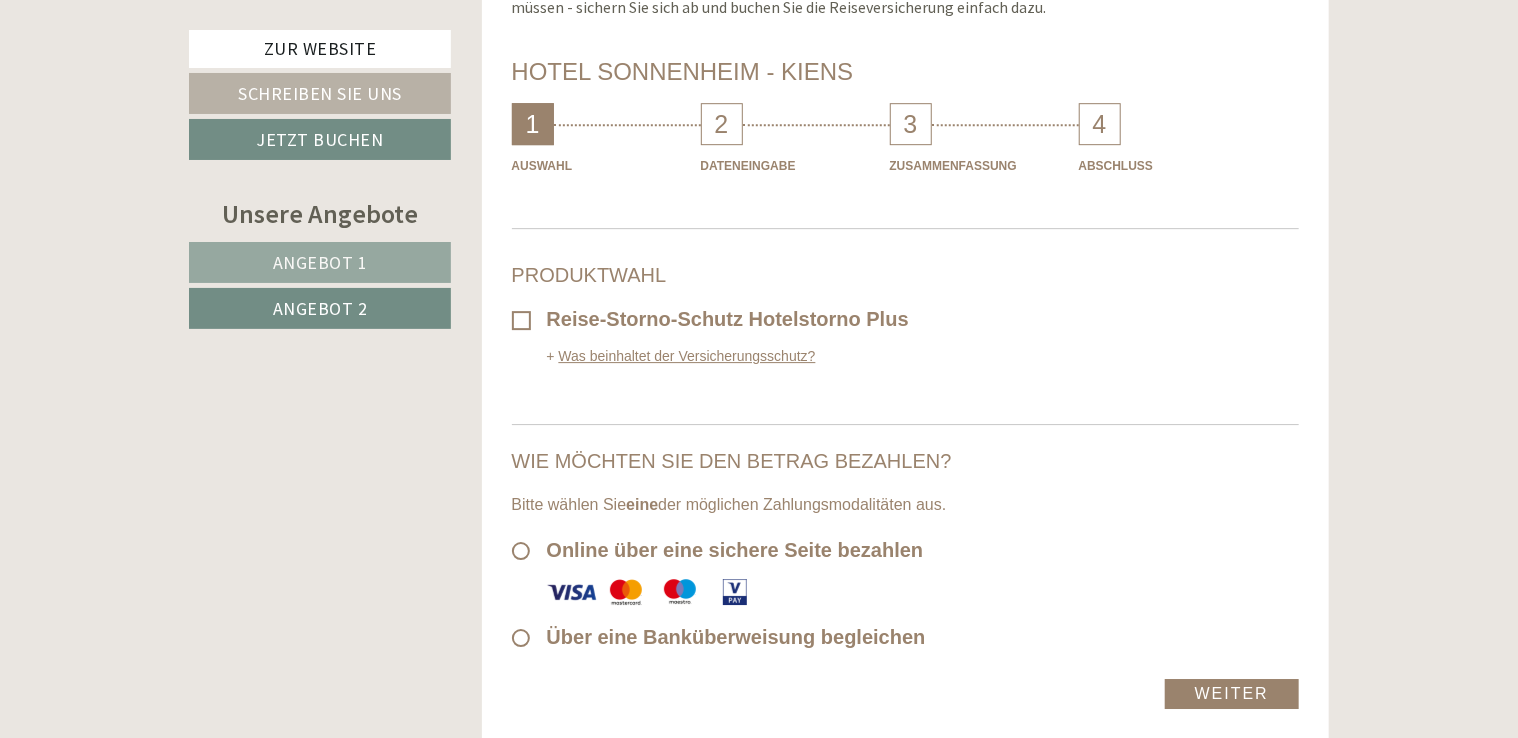scroll, scrollTop: 10688, scrollLeft: 0, axis: vertical 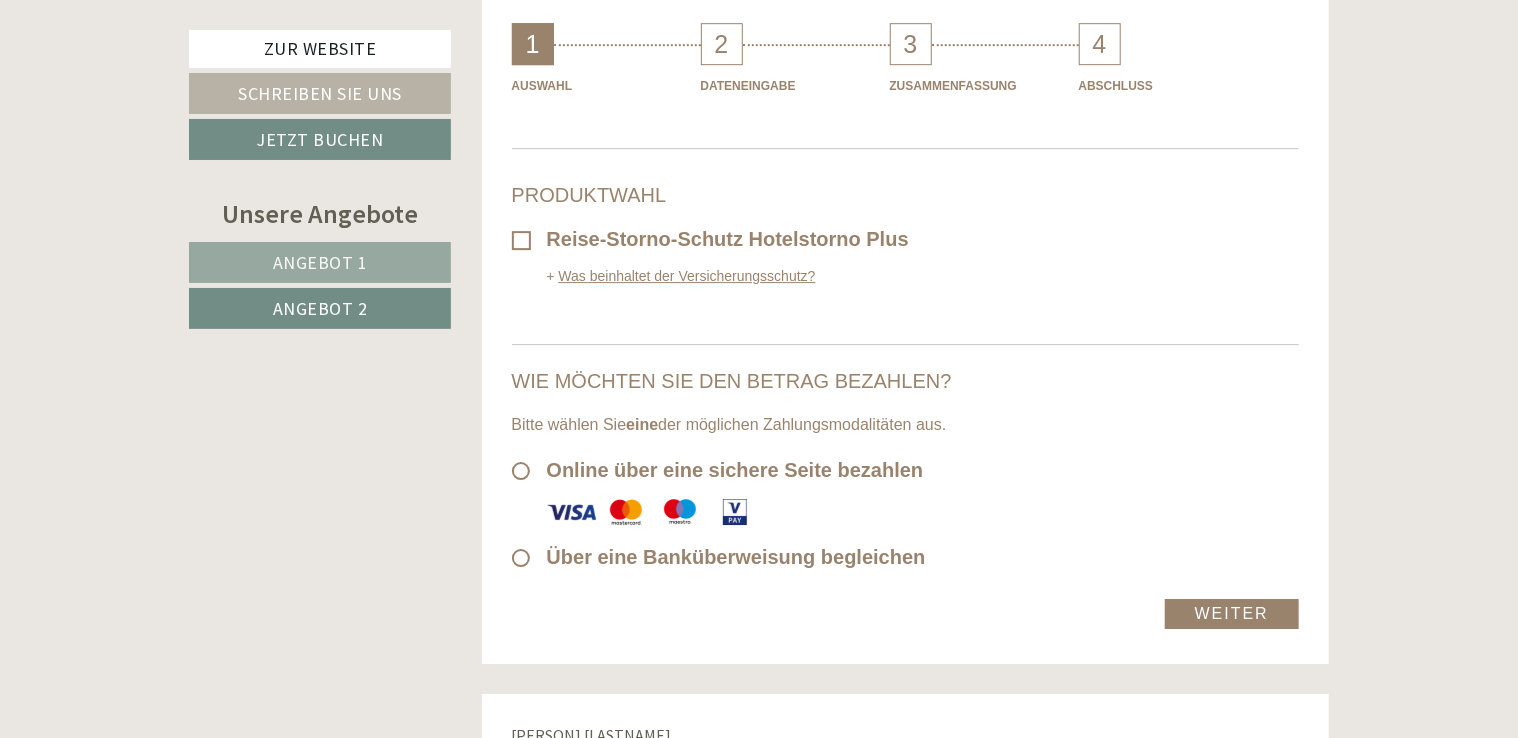 click on "Über eine Banküberweisung begleichen" at bounding box center [719, 557] 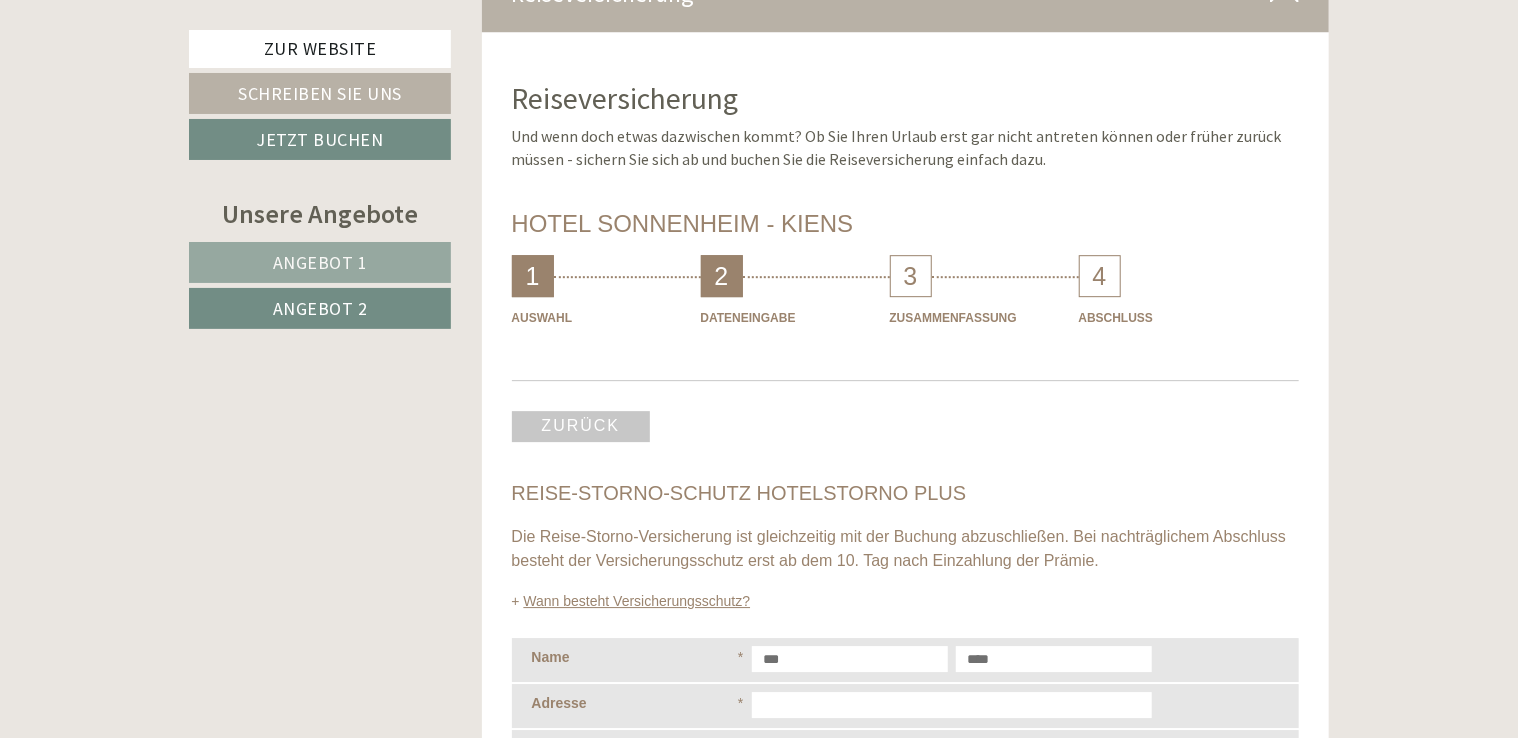 scroll, scrollTop: 10505, scrollLeft: 0, axis: vertical 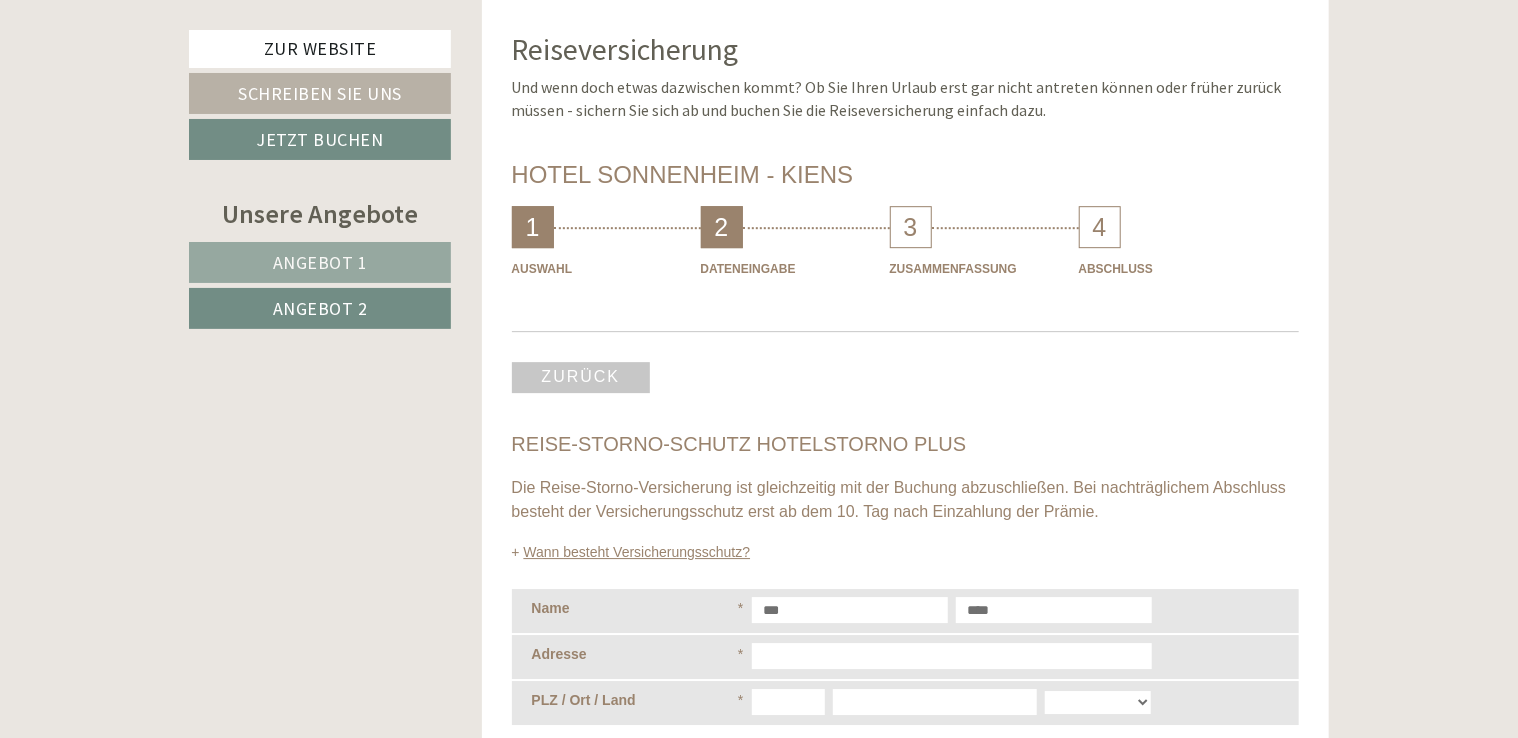 click on "Angebot 2" at bounding box center [320, 308] 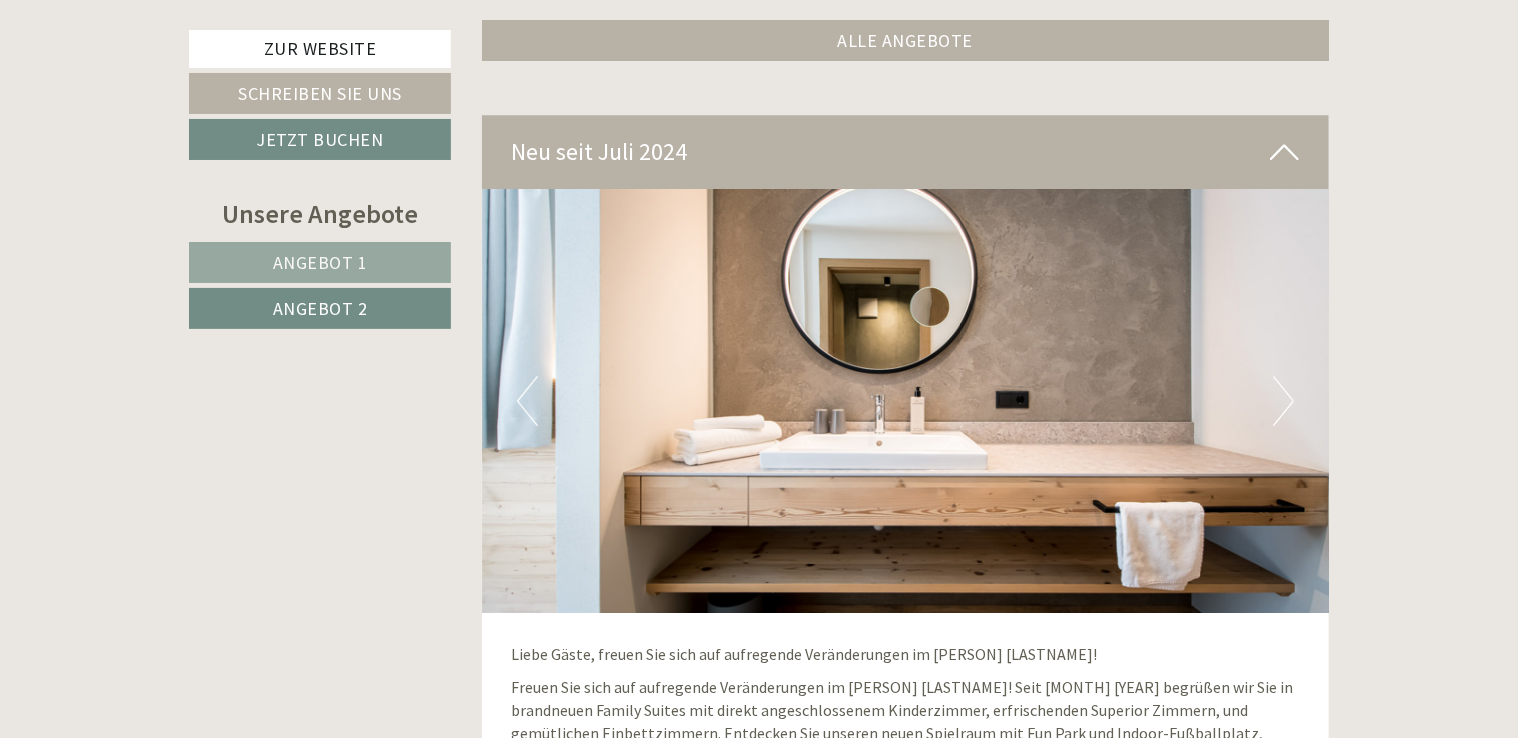 scroll, scrollTop: 2972, scrollLeft: 0, axis: vertical 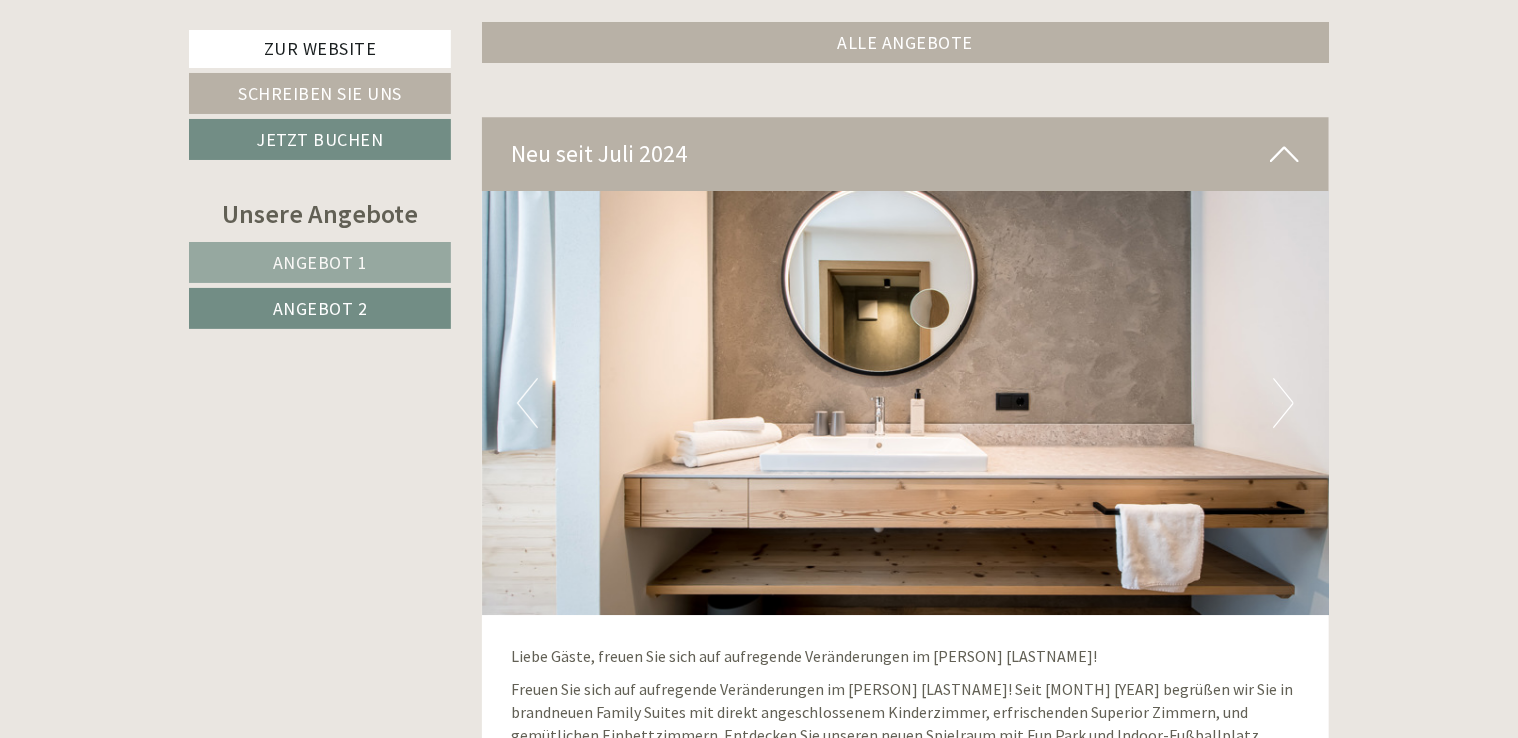 click on "Next" at bounding box center (1283, 403) 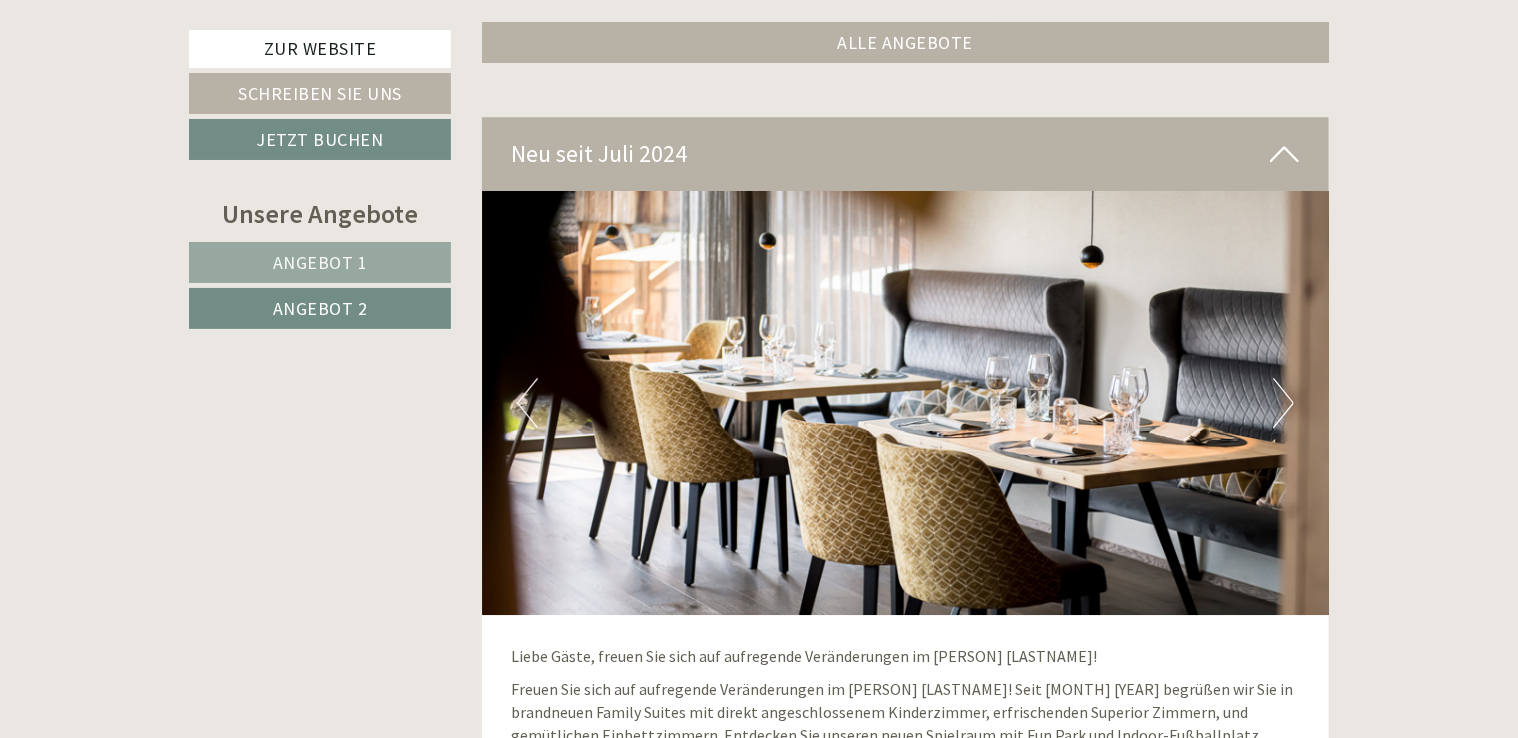 click on "Next" at bounding box center [1283, 403] 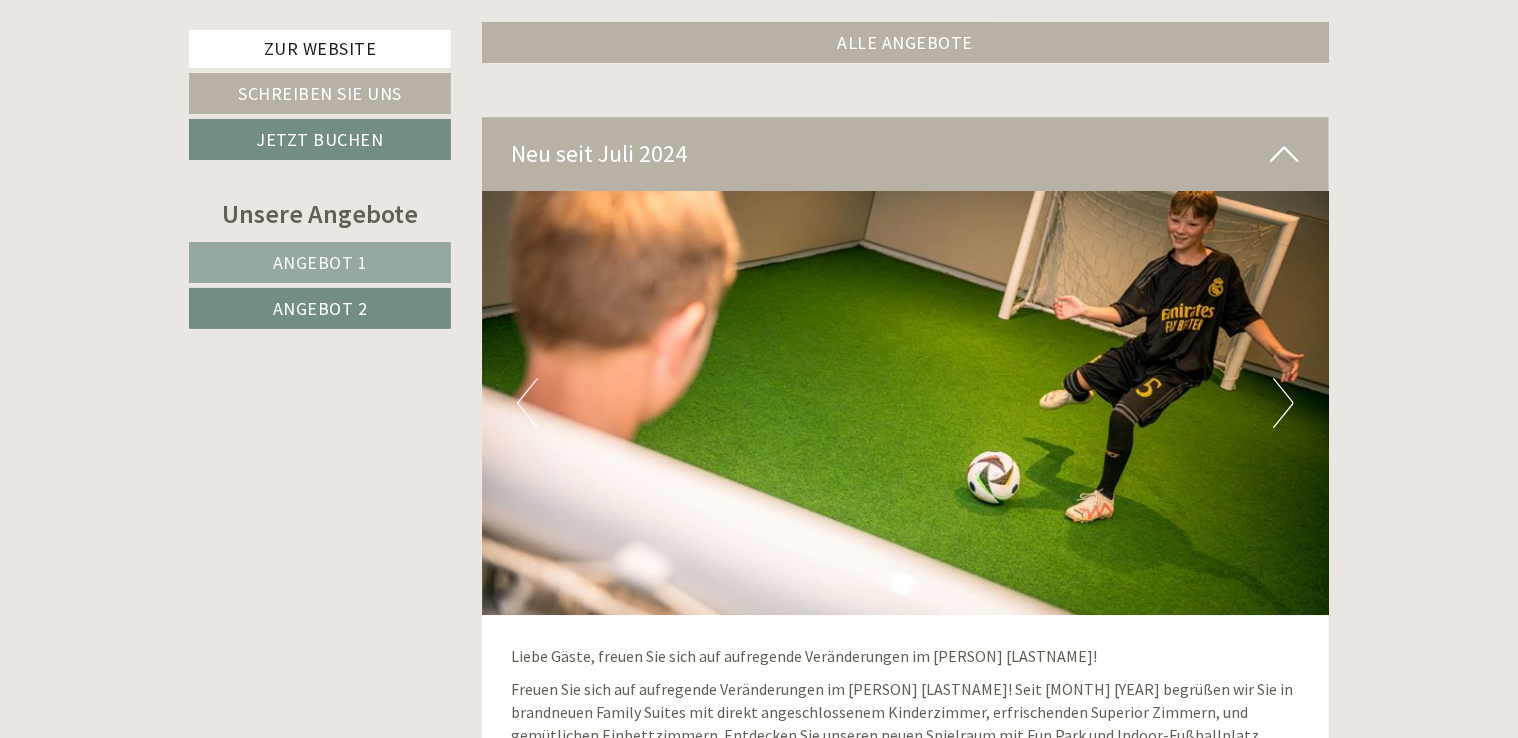 click on "Next" at bounding box center (1283, 403) 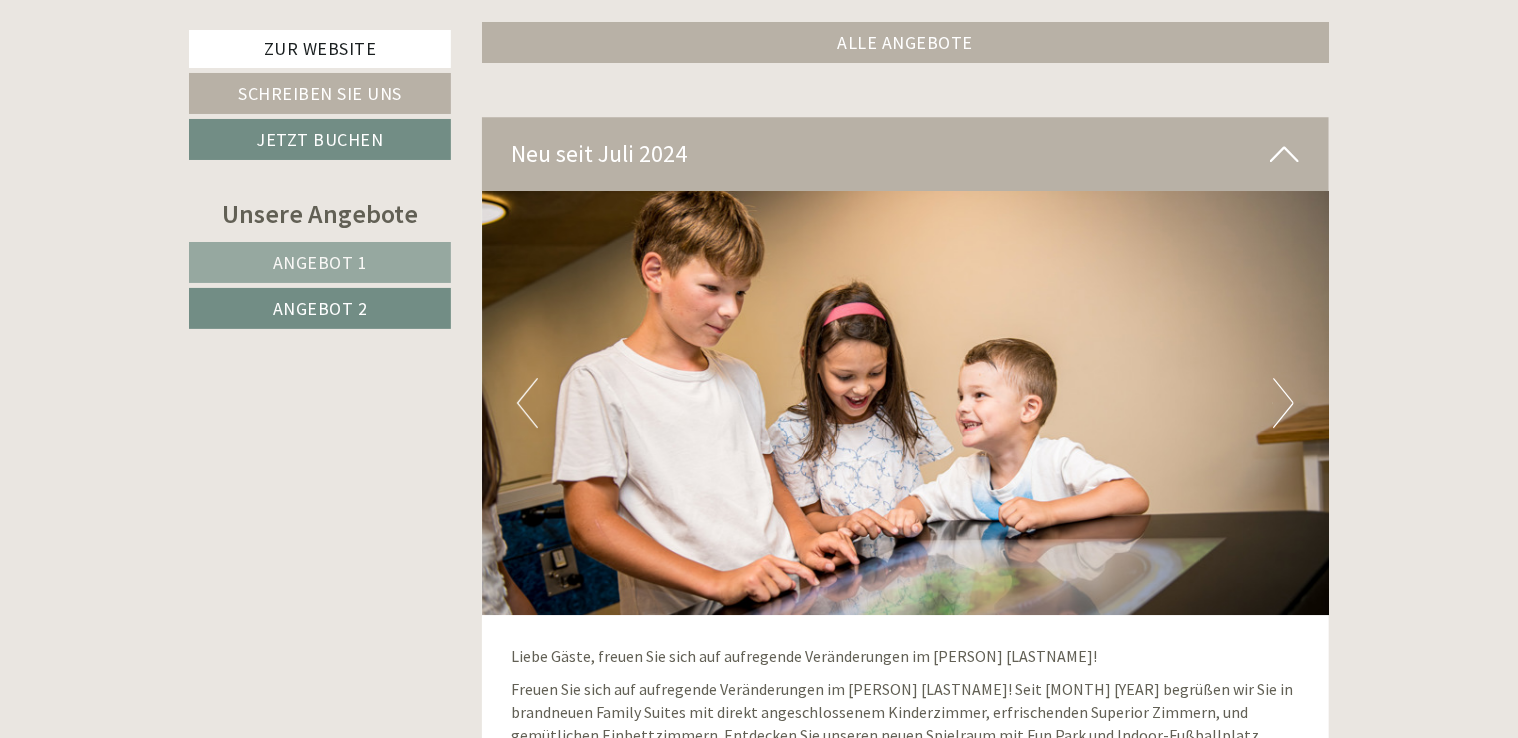 click on "Next" at bounding box center (1283, 403) 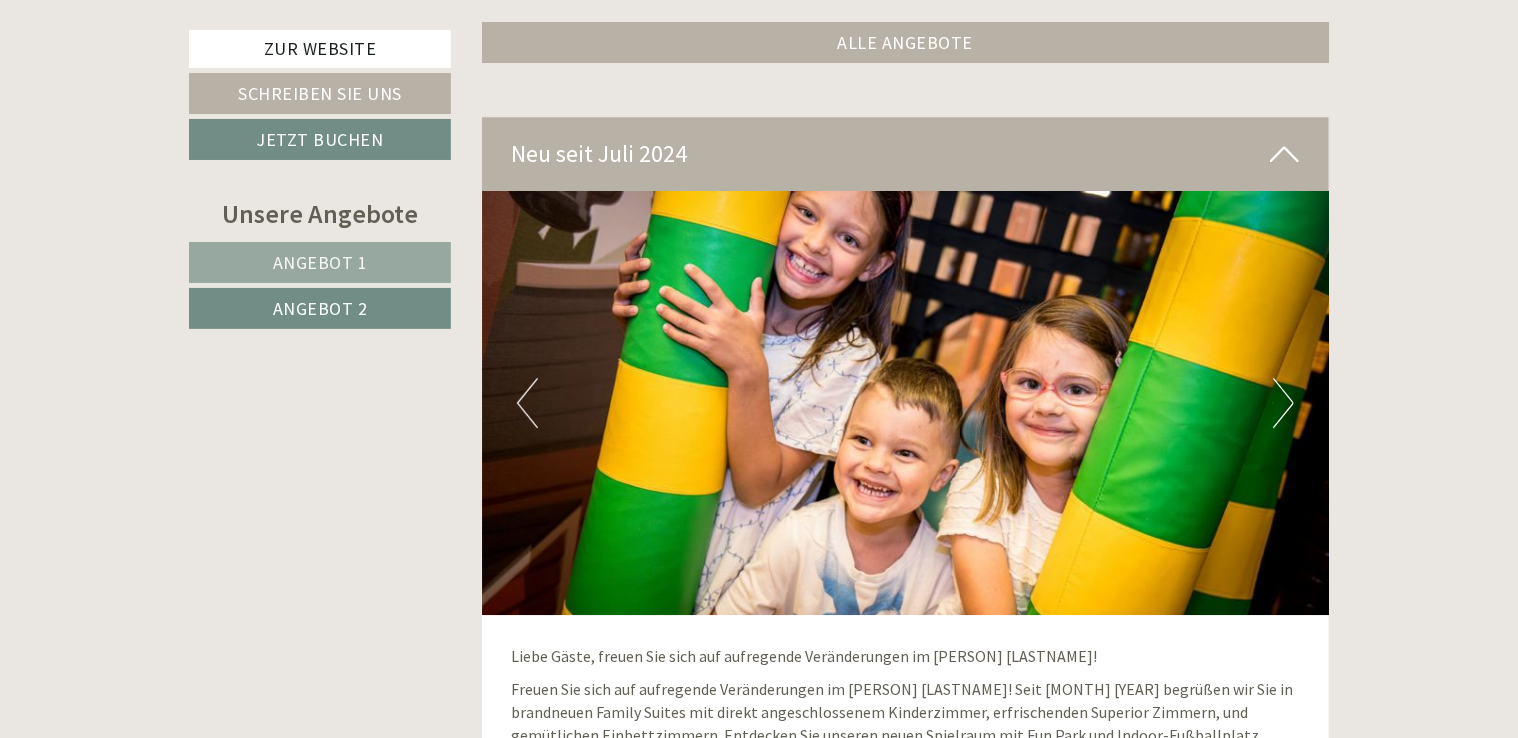 click on "Next" at bounding box center [1283, 403] 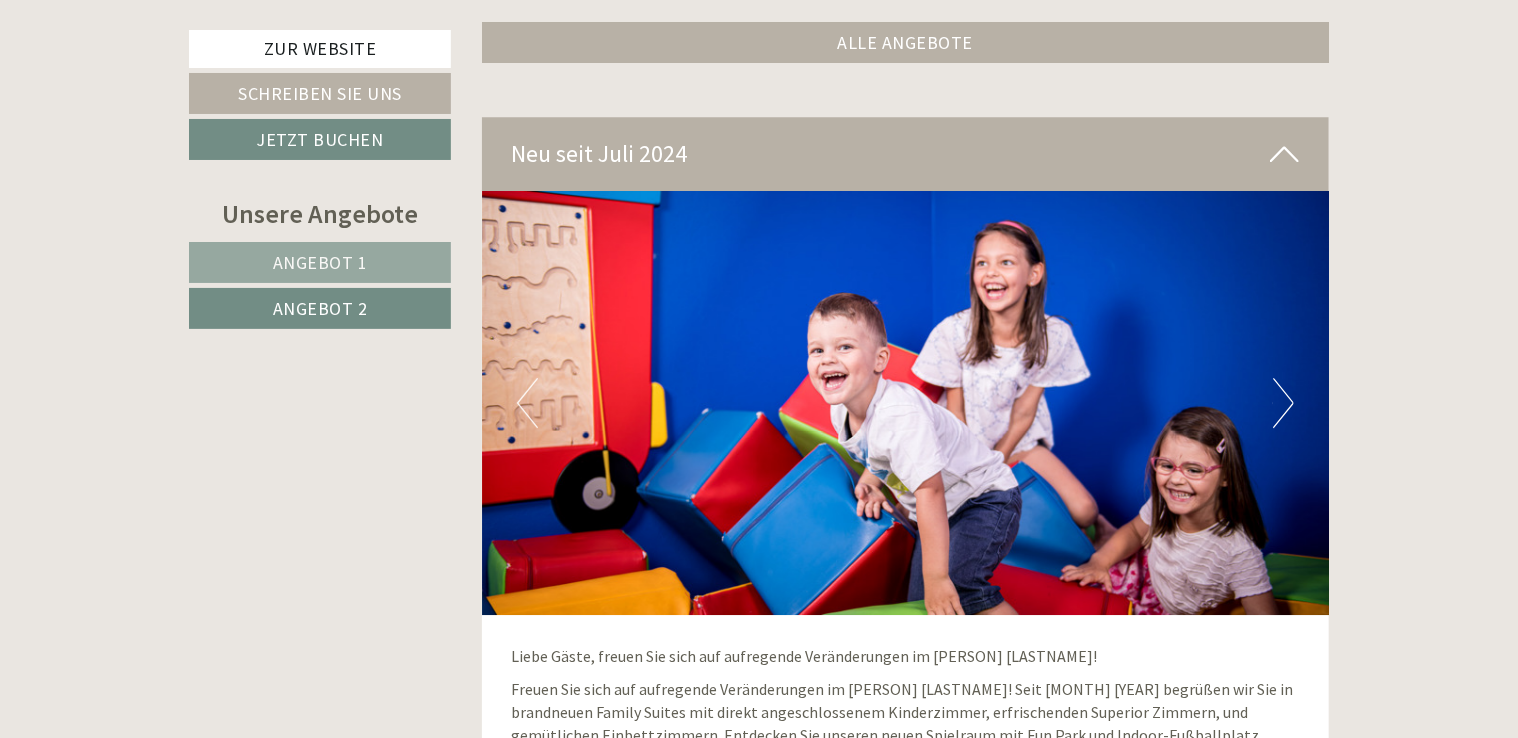 click on "Next" at bounding box center [1283, 403] 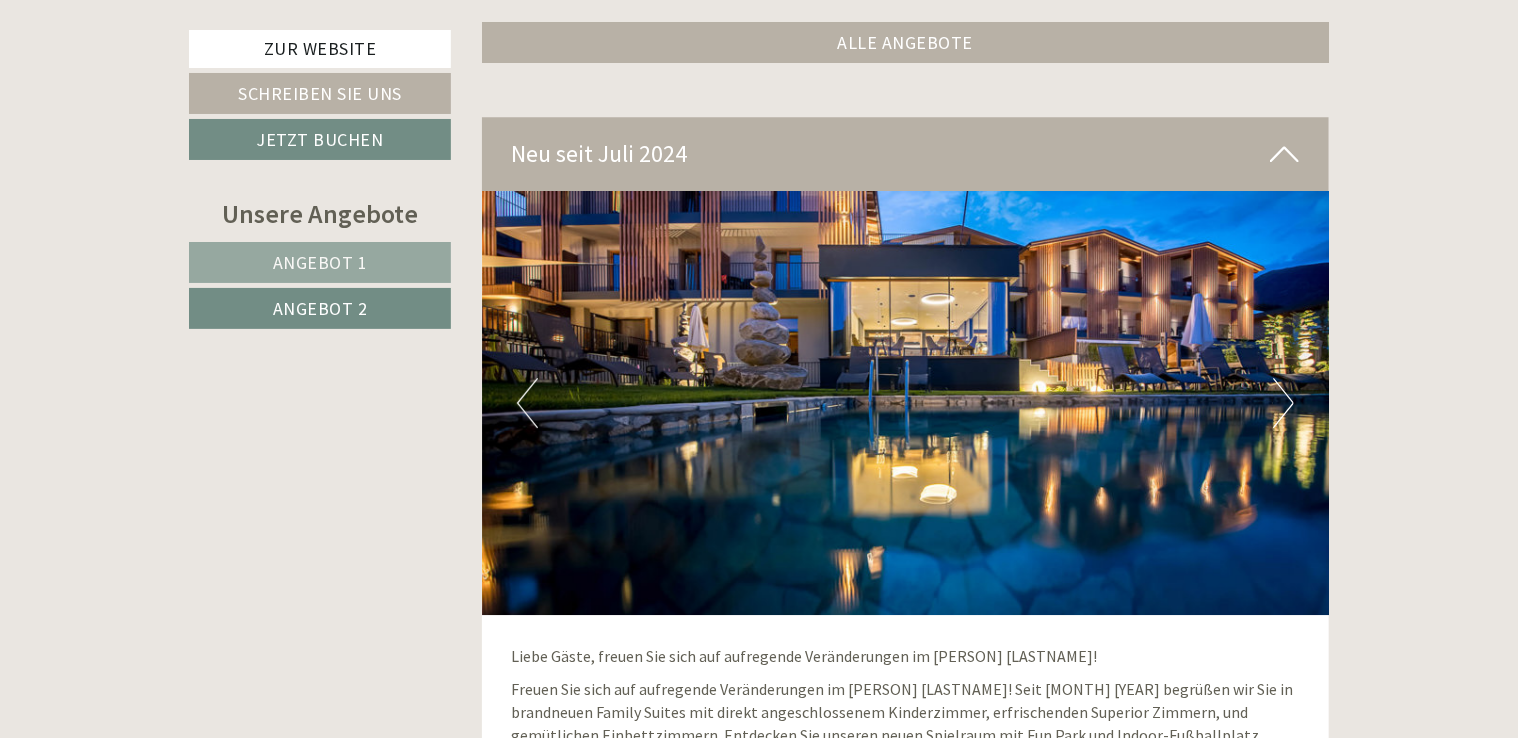 click on "Next" at bounding box center (1283, 403) 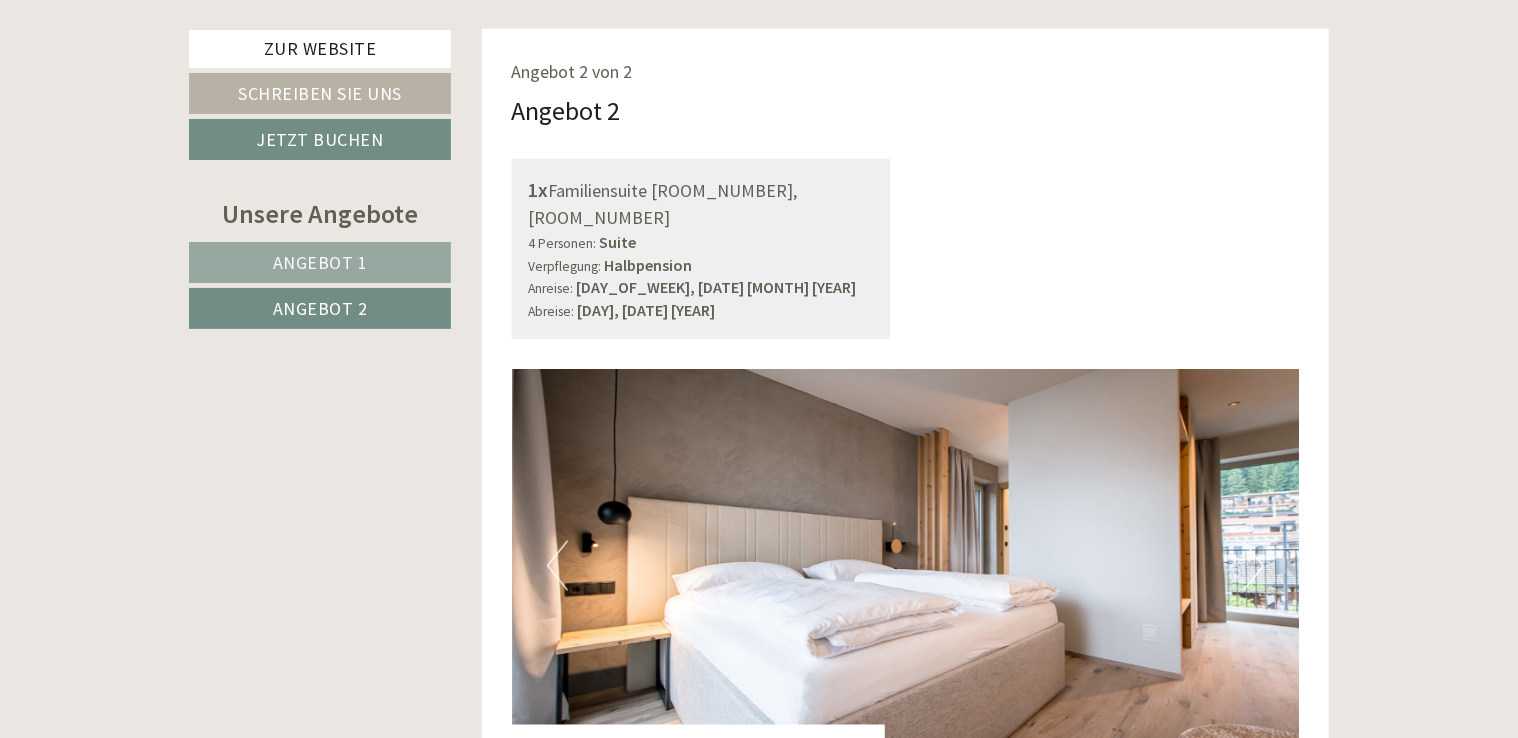 click on "Angebot 1" at bounding box center [320, 262] 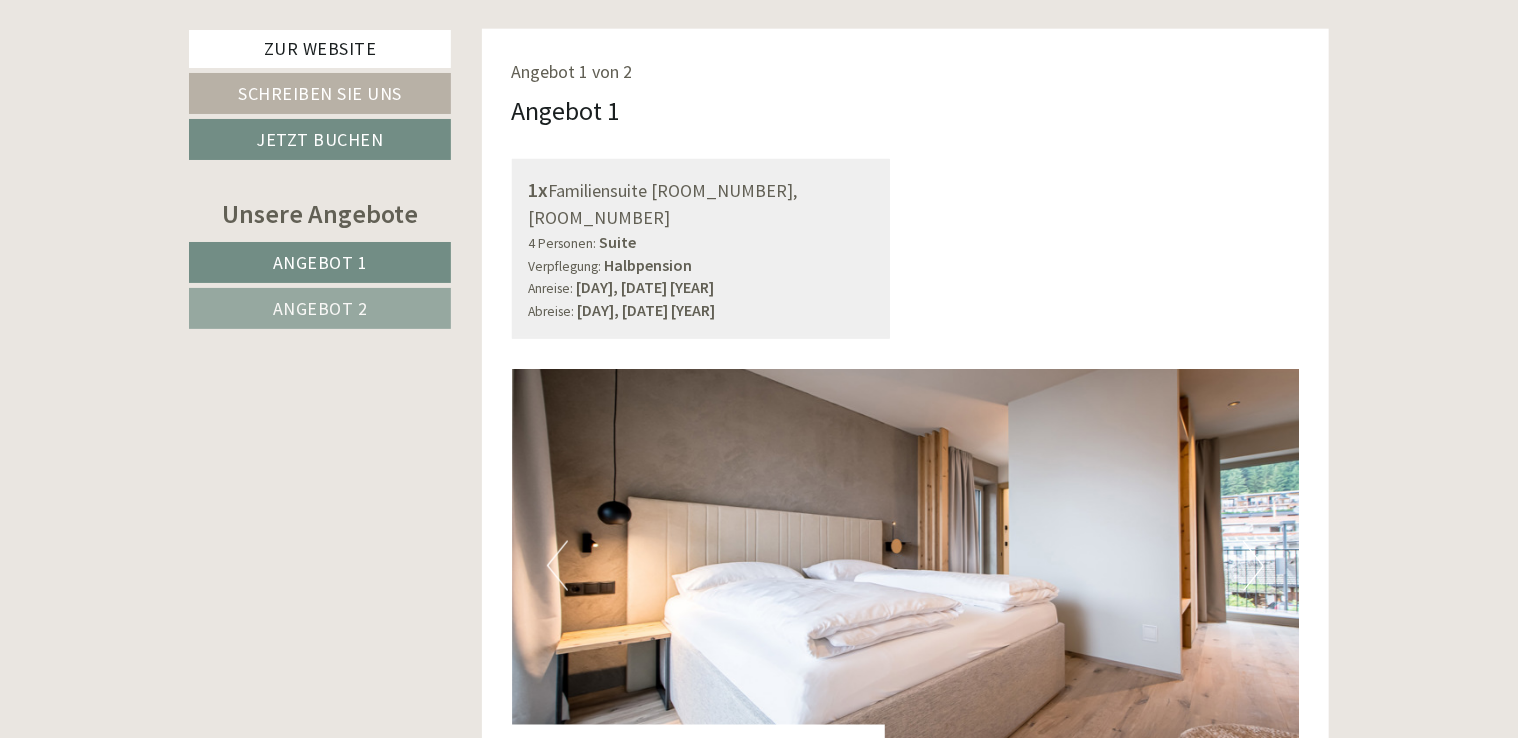 click on "Angebot 2" at bounding box center [320, 308] 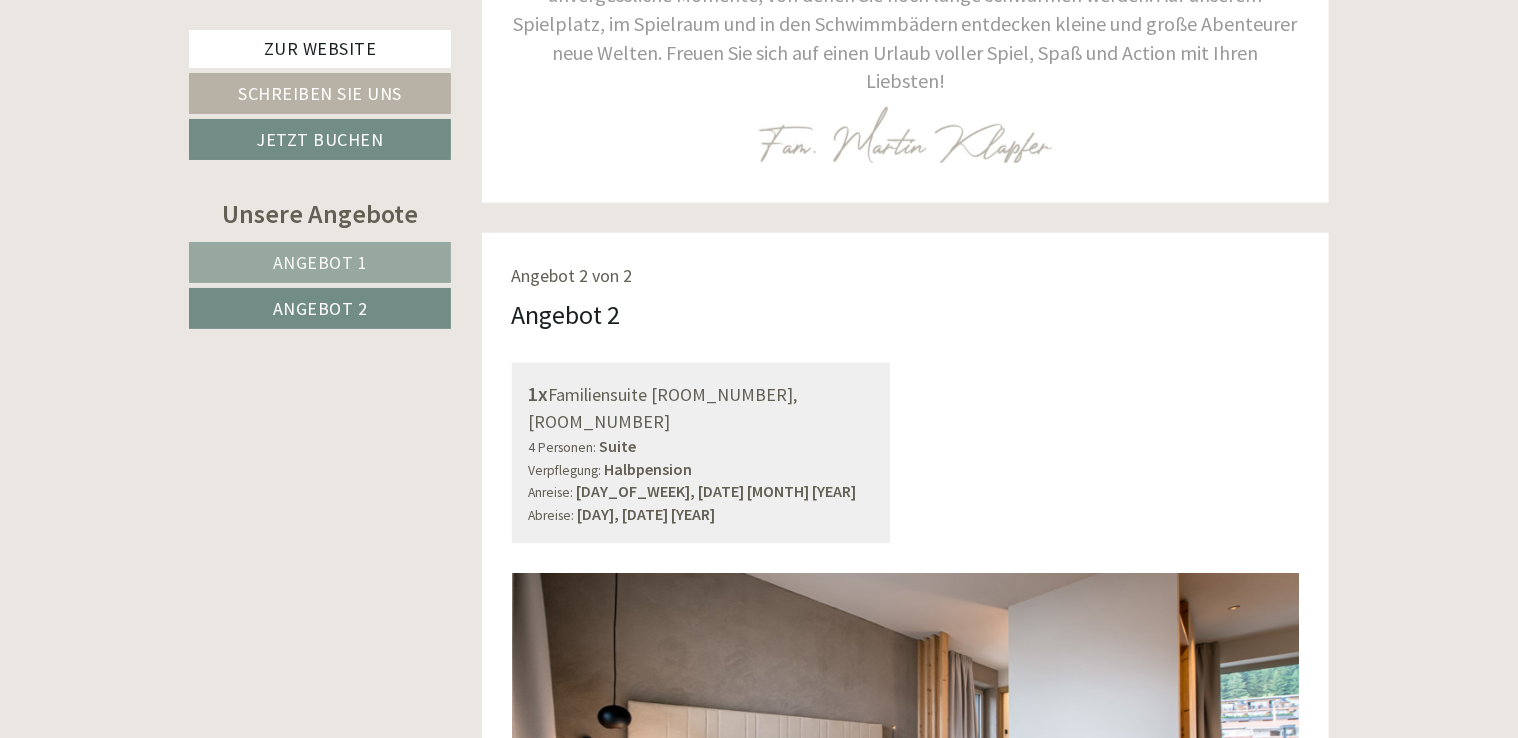 scroll, scrollTop: 1172, scrollLeft: 0, axis: vertical 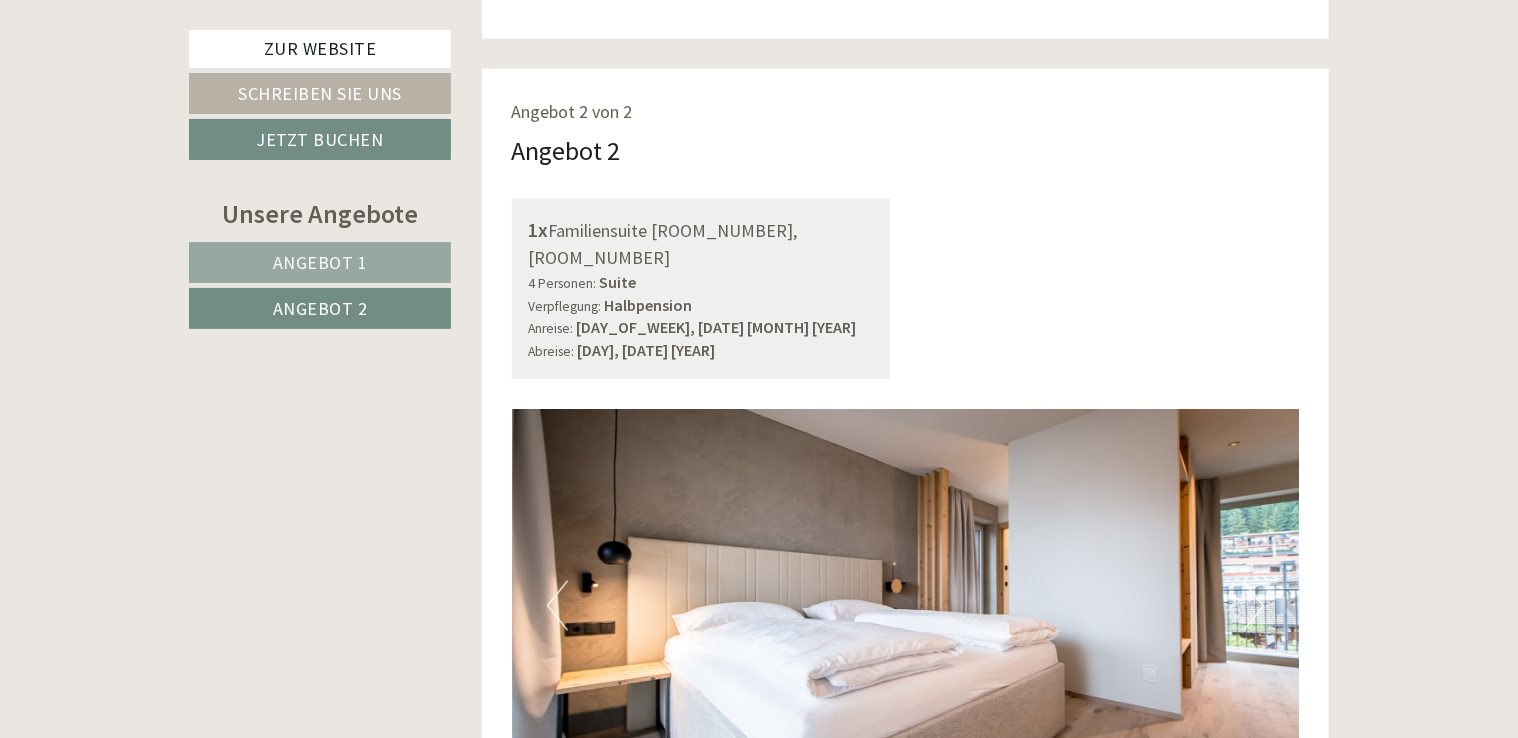 click on "Angebot 2" at bounding box center (320, 308) 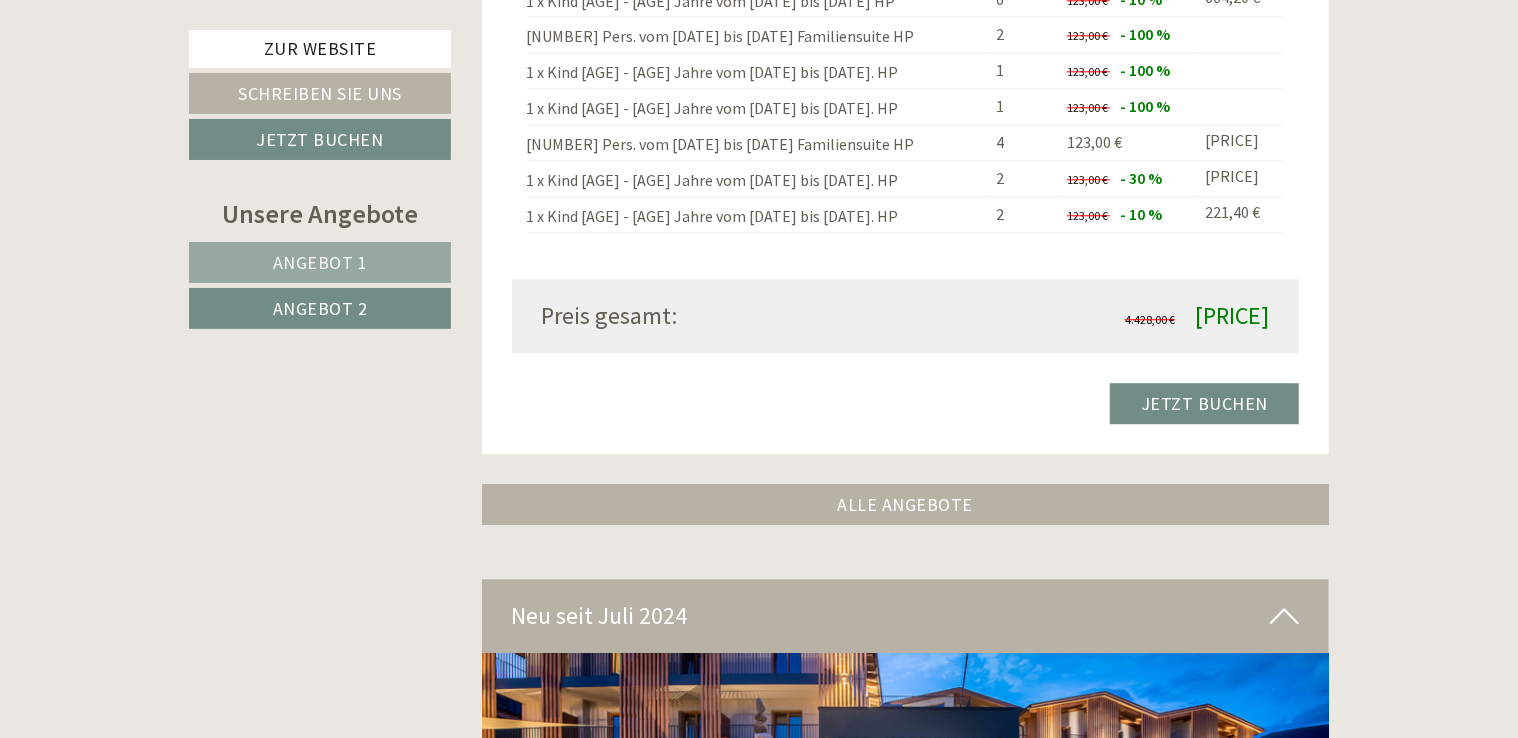 scroll, scrollTop: 2572, scrollLeft: 0, axis: vertical 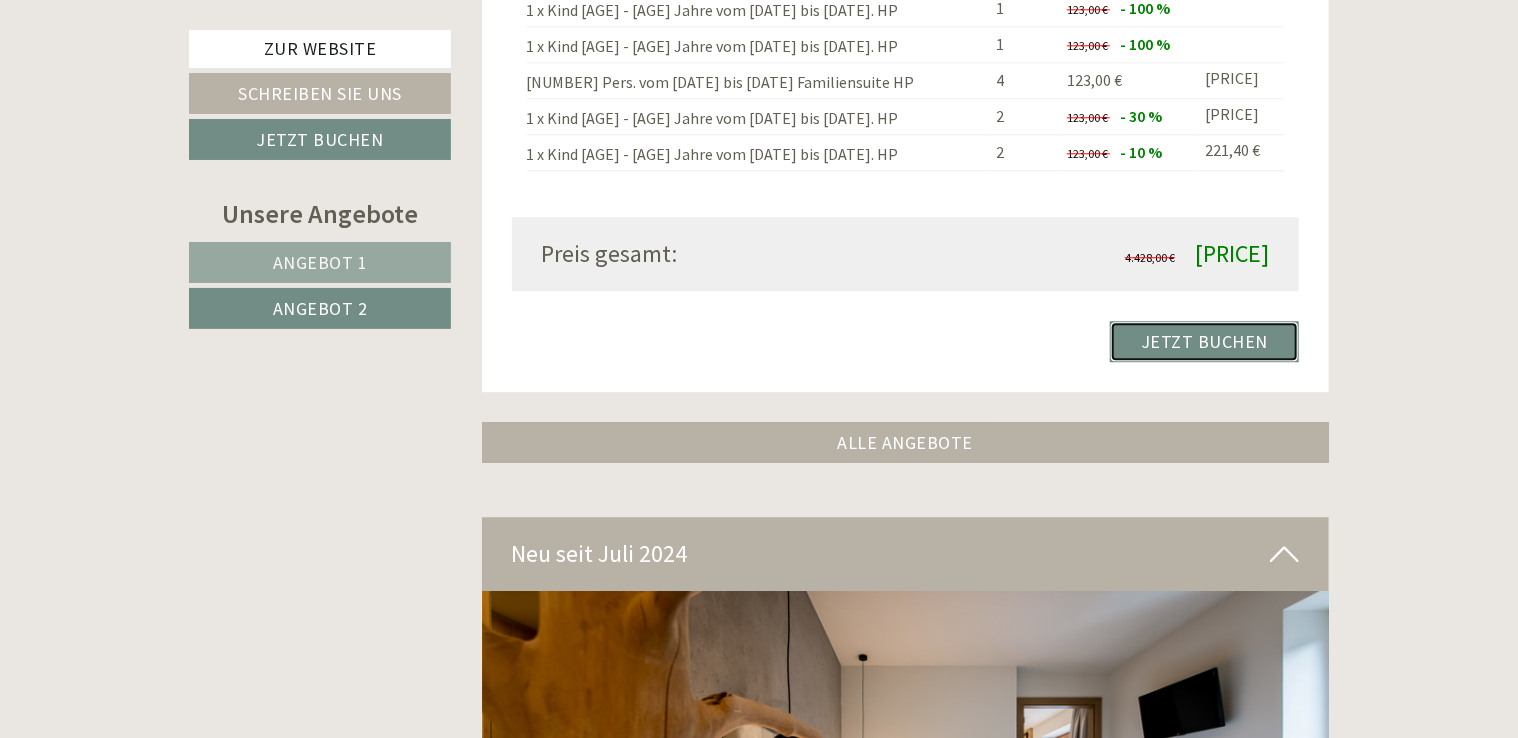 click on "Jetzt buchen" at bounding box center [1204, 341] 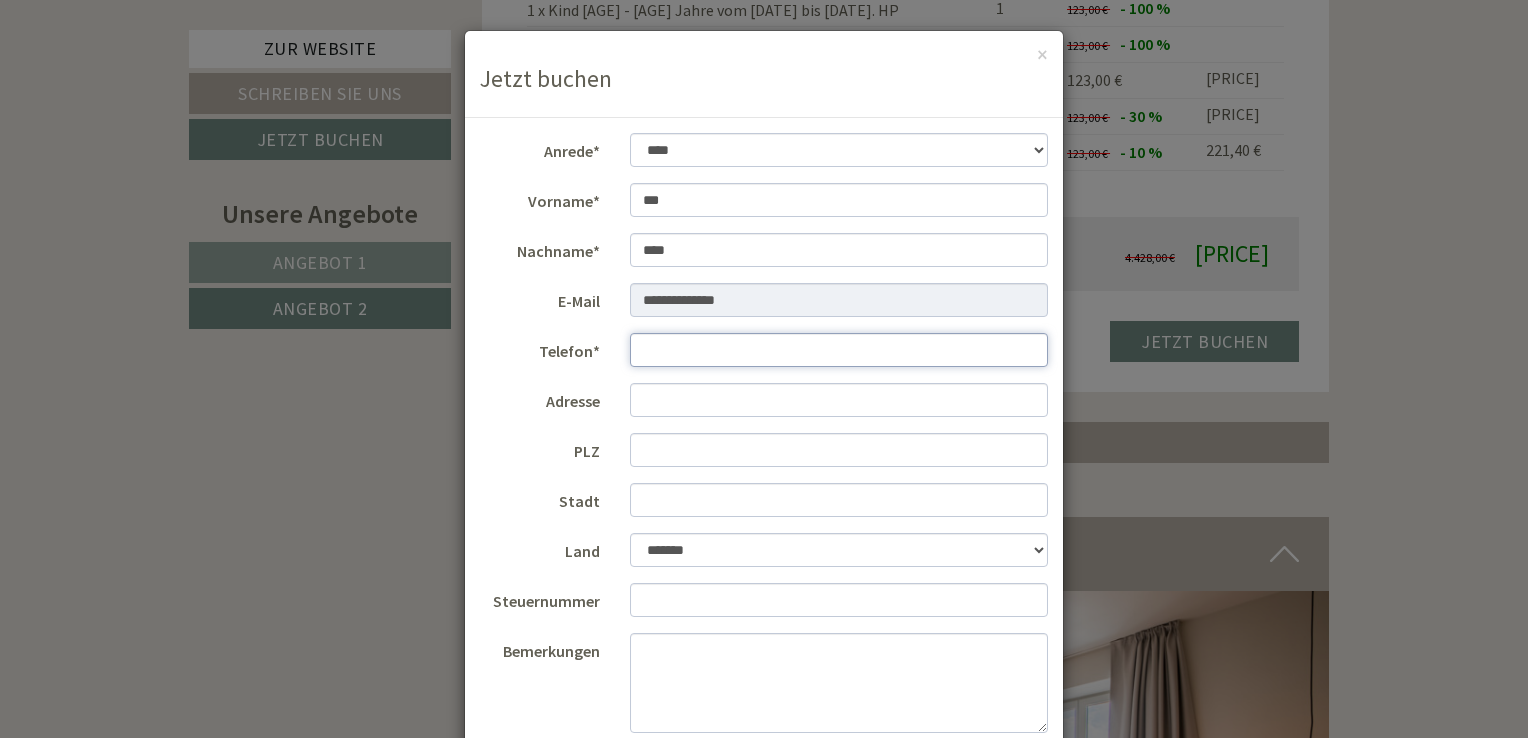 click on "Telefon*" at bounding box center (839, 350) 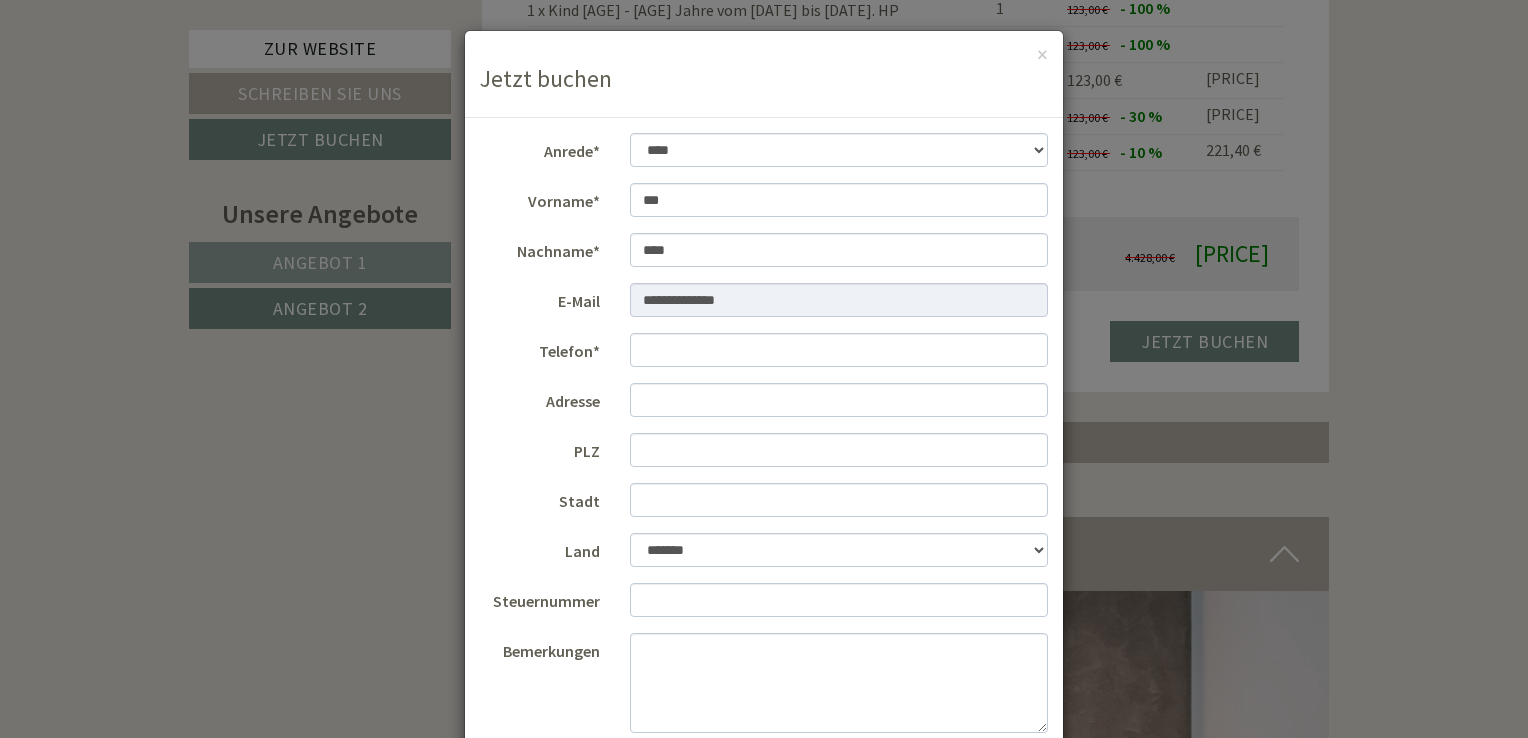 click on "**********" at bounding box center (764, 369) 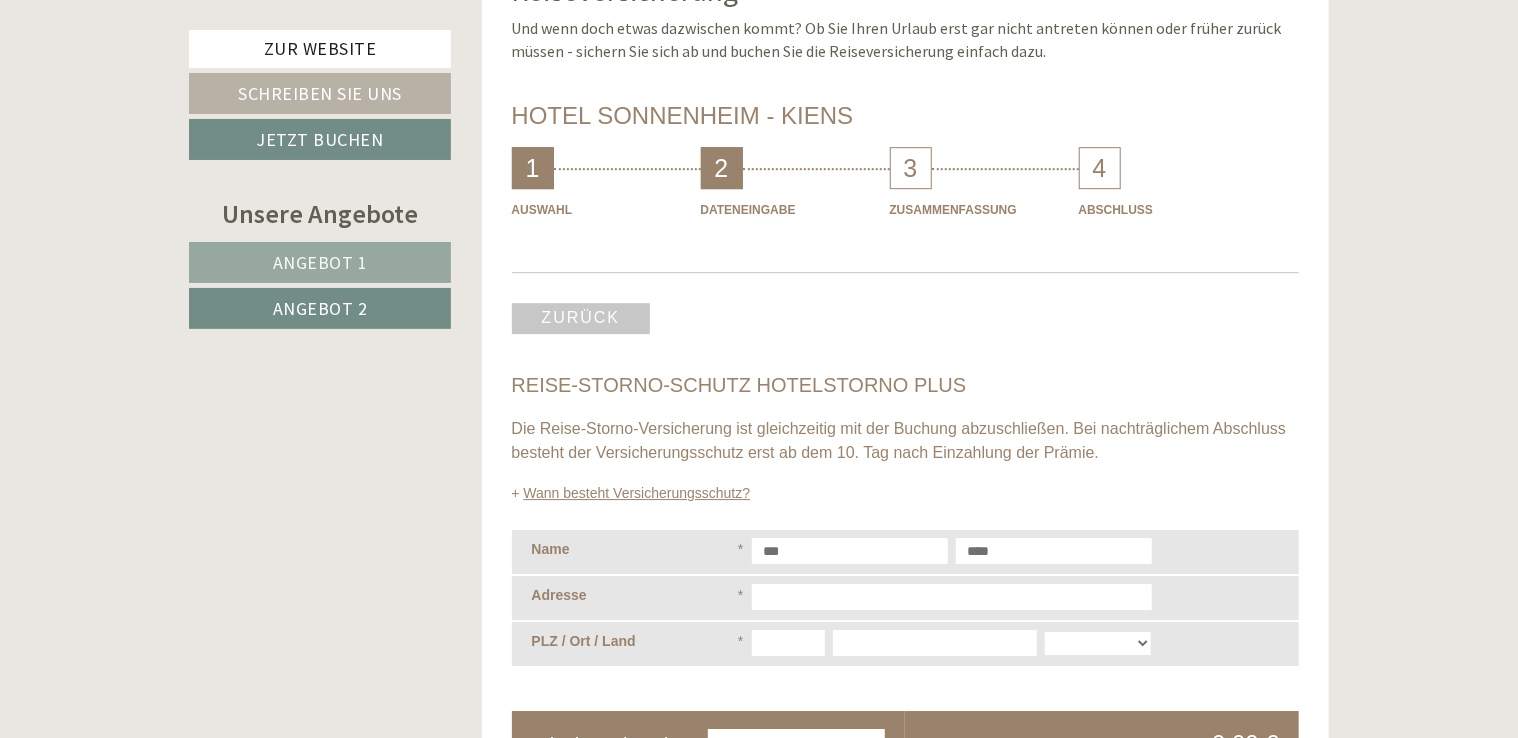 scroll, scrollTop: 10572, scrollLeft: 0, axis: vertical 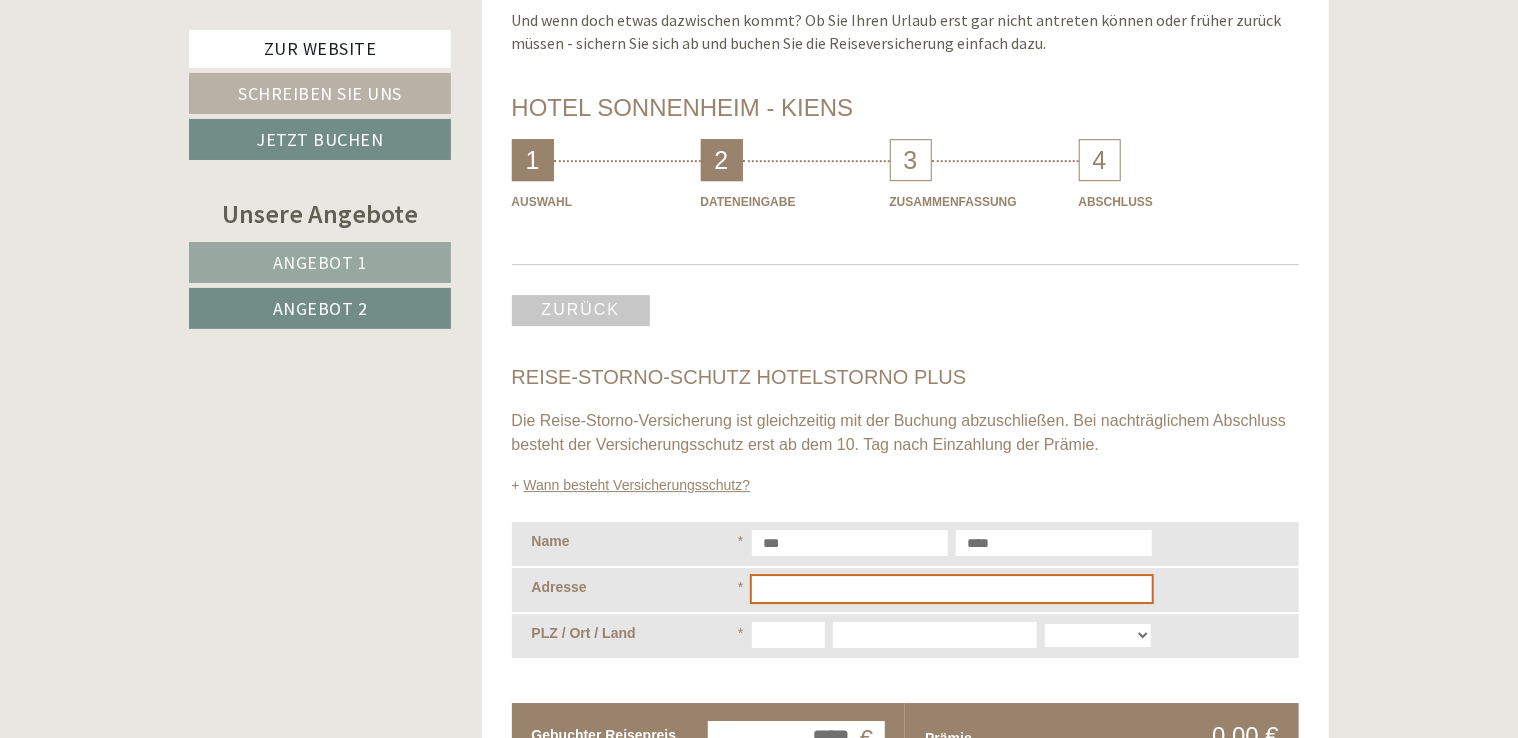 click on "Adresse" at bounding box center [952, 589] 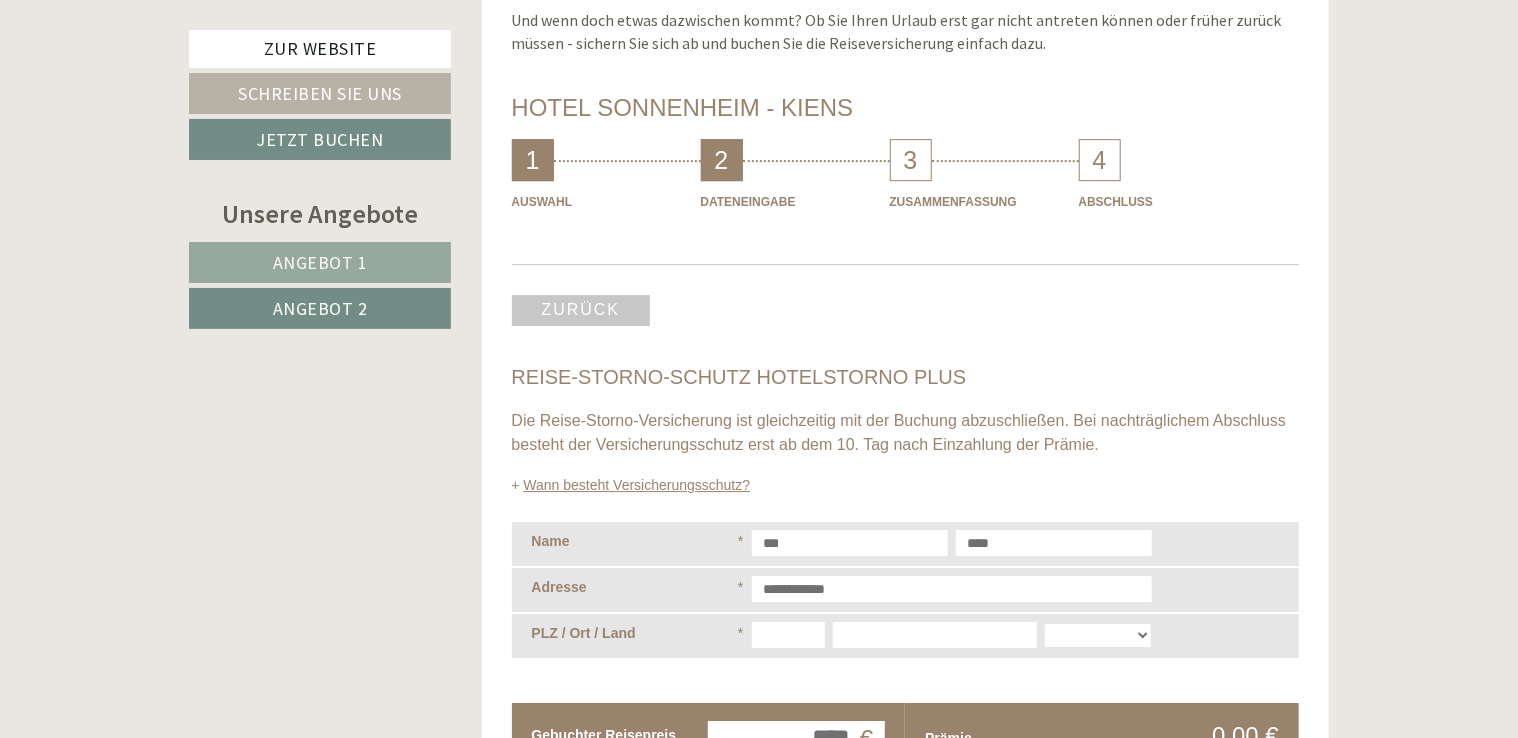 type on "*****" 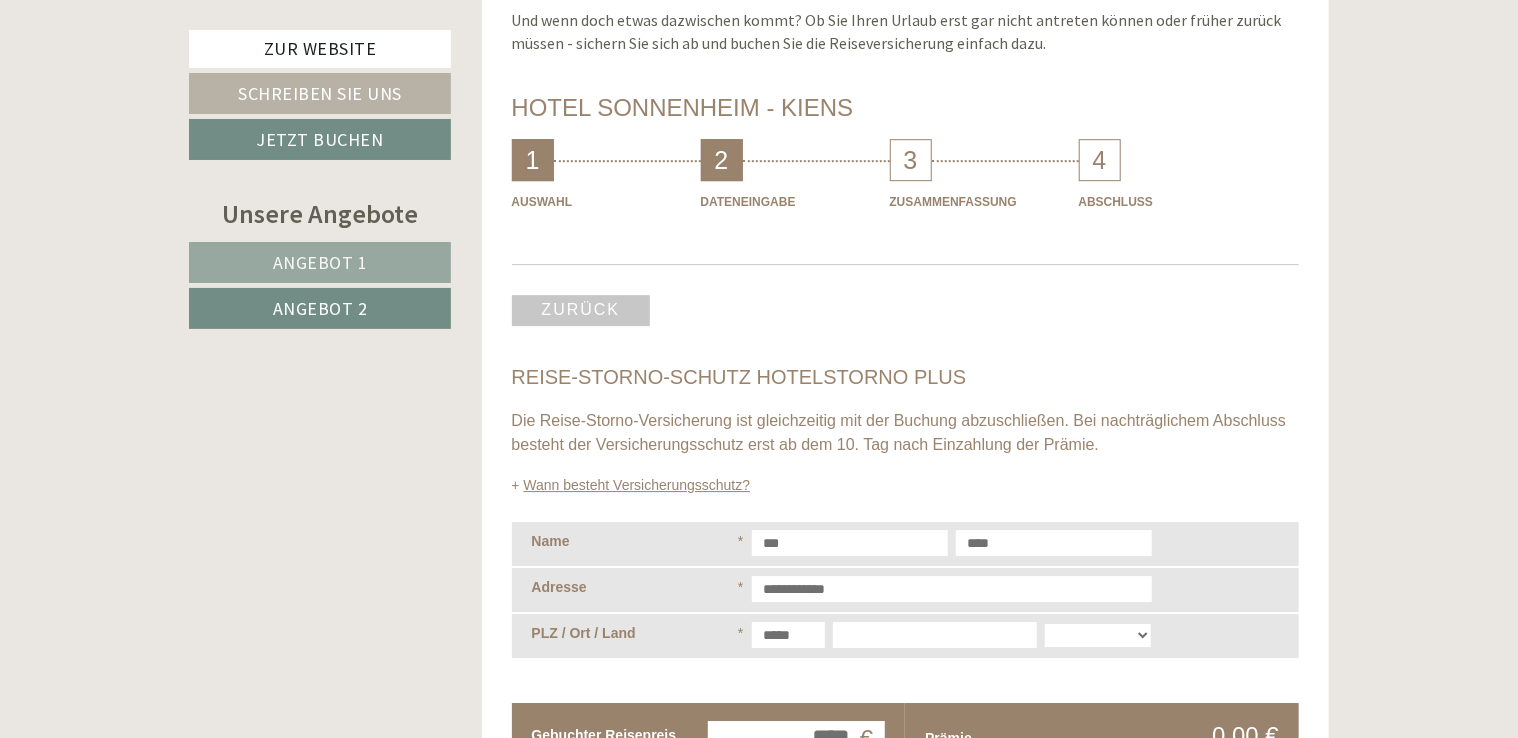type on "********" 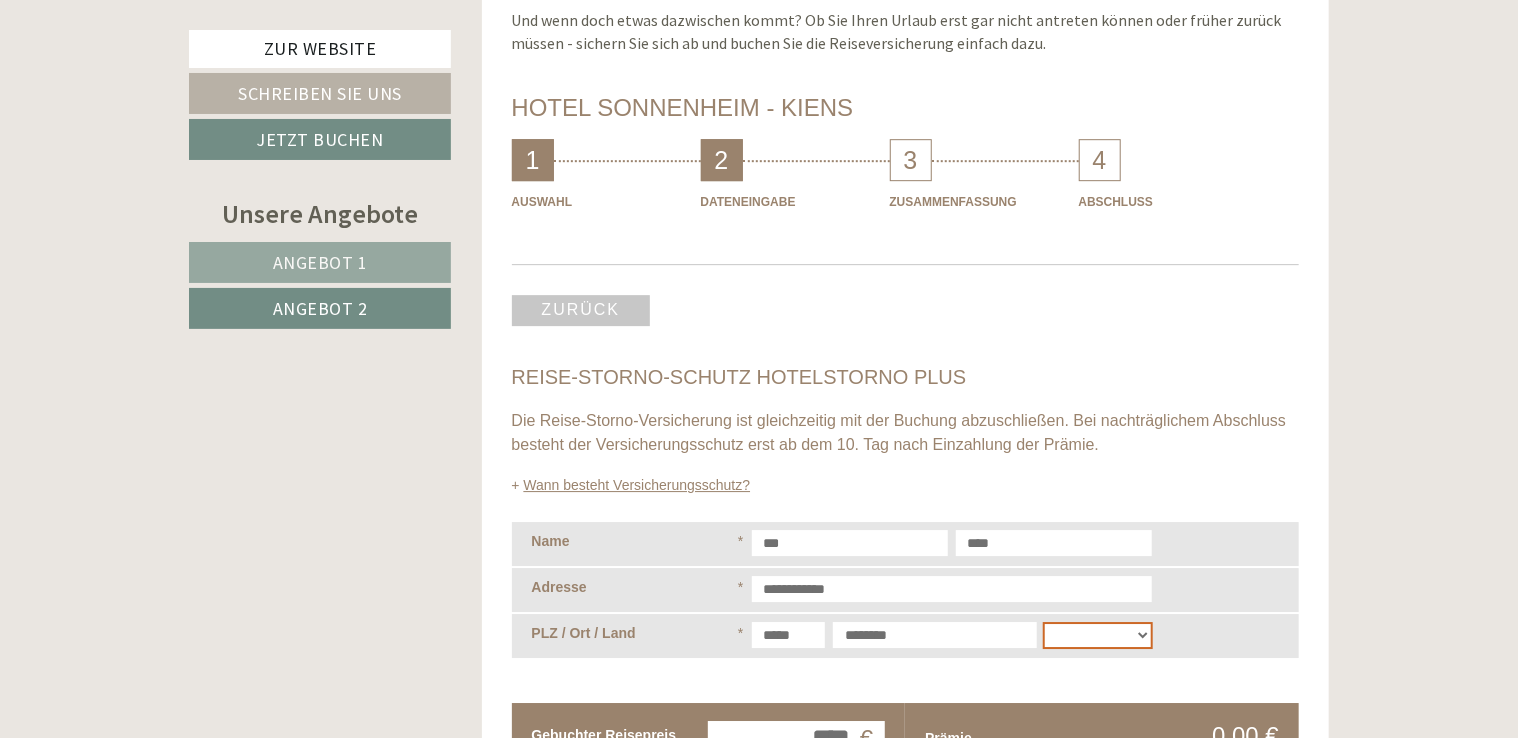 select on "**" 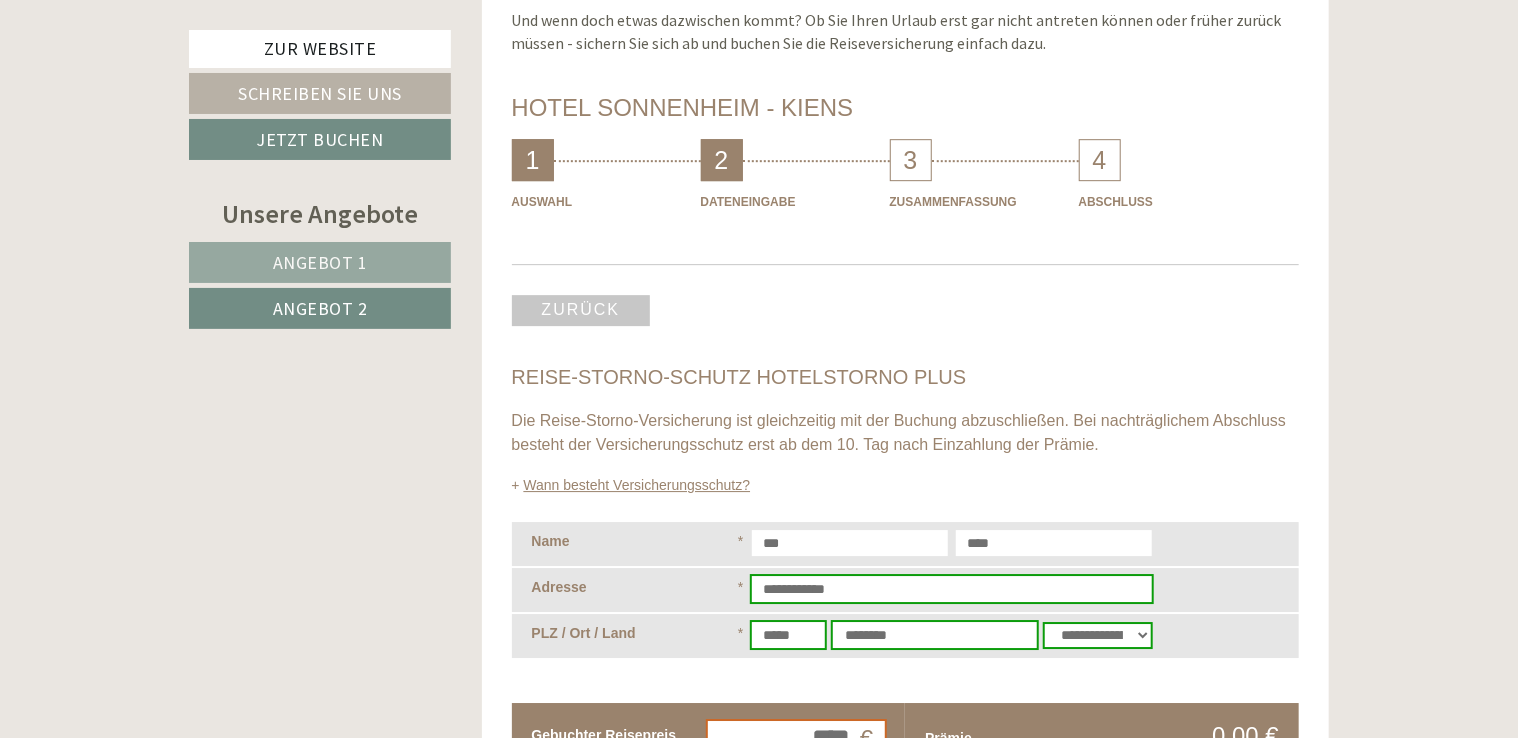 click on "****" at bounding box center [796, 737] 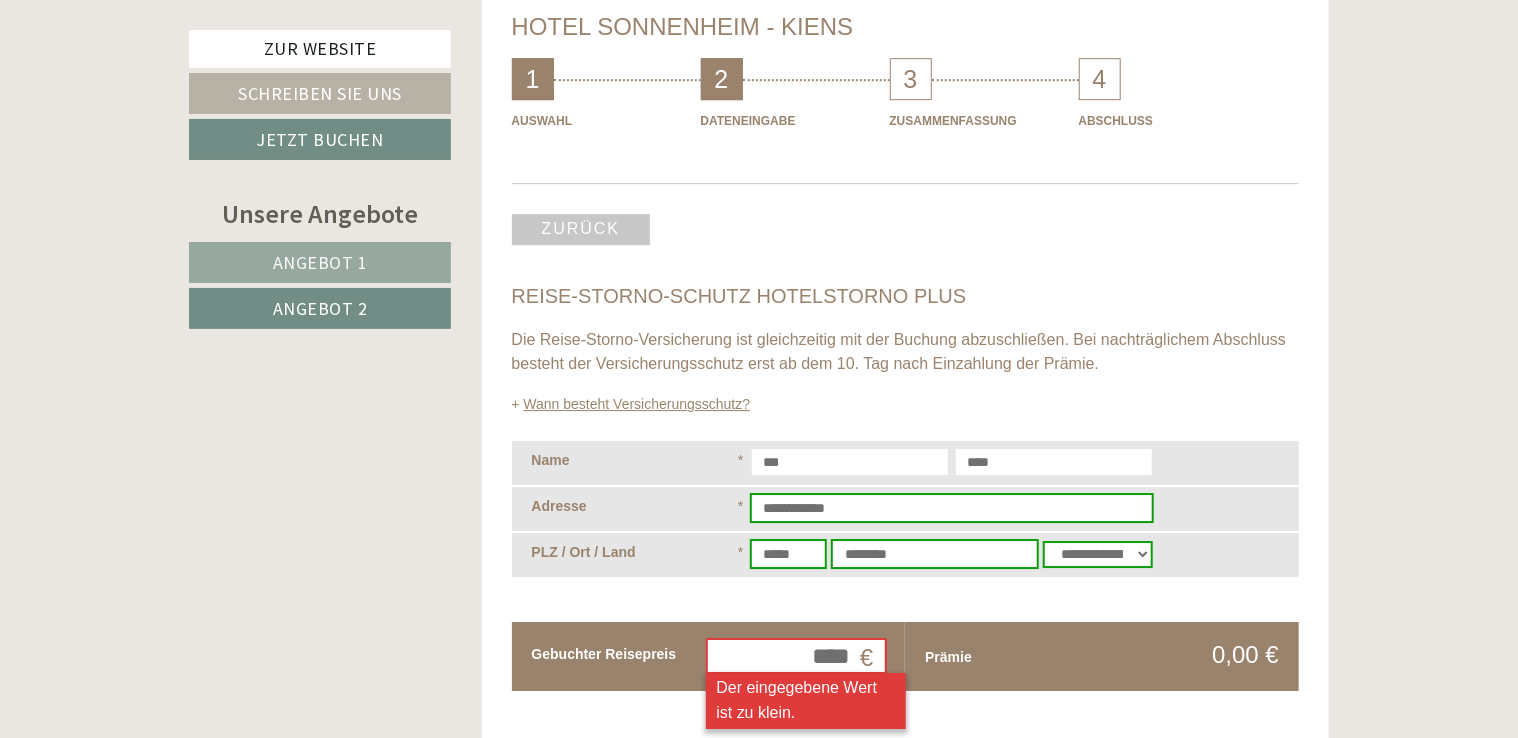 click on "Angebot 2" at bounding box center (320, 308) 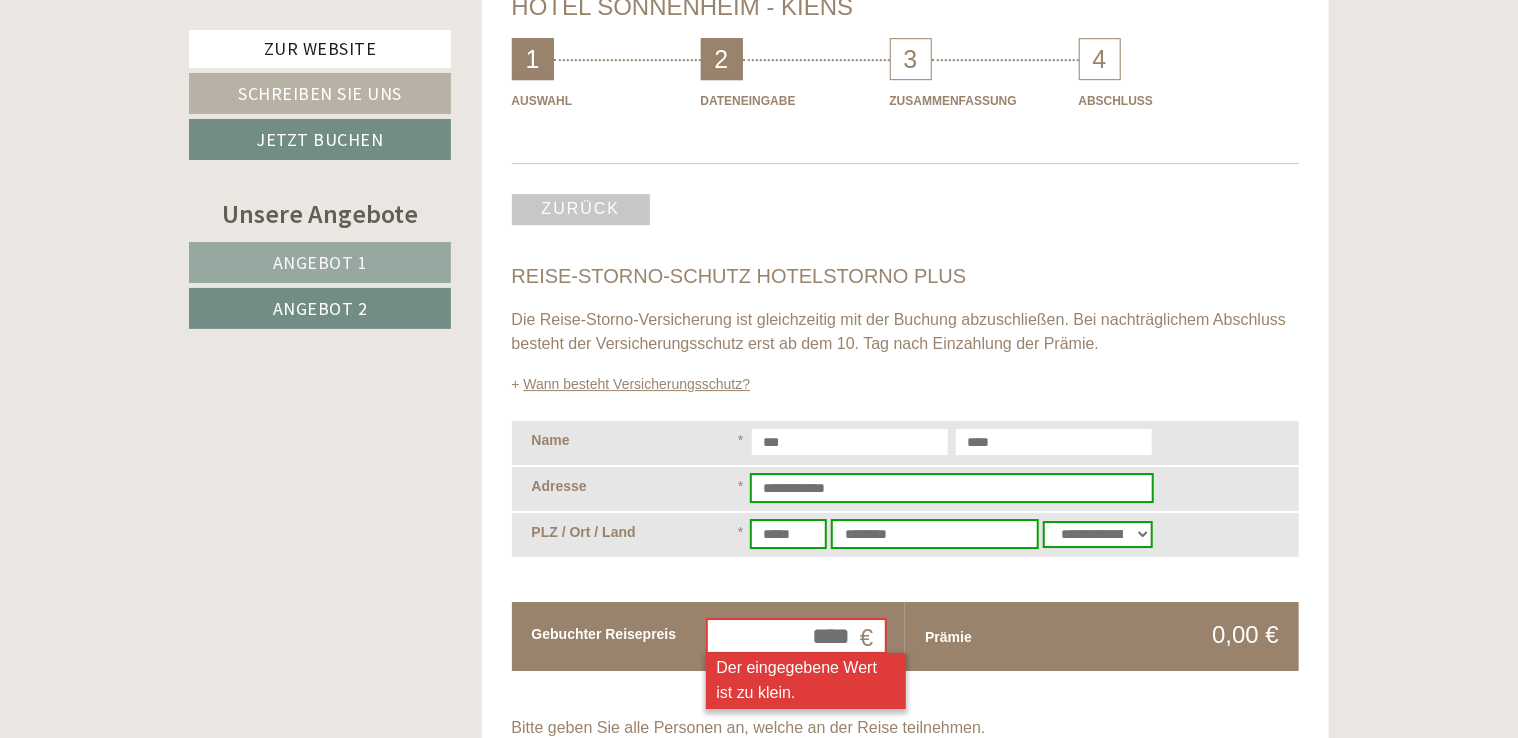 scroll, scrollTop: 10675, scrollLeft: 0, axis: vertical 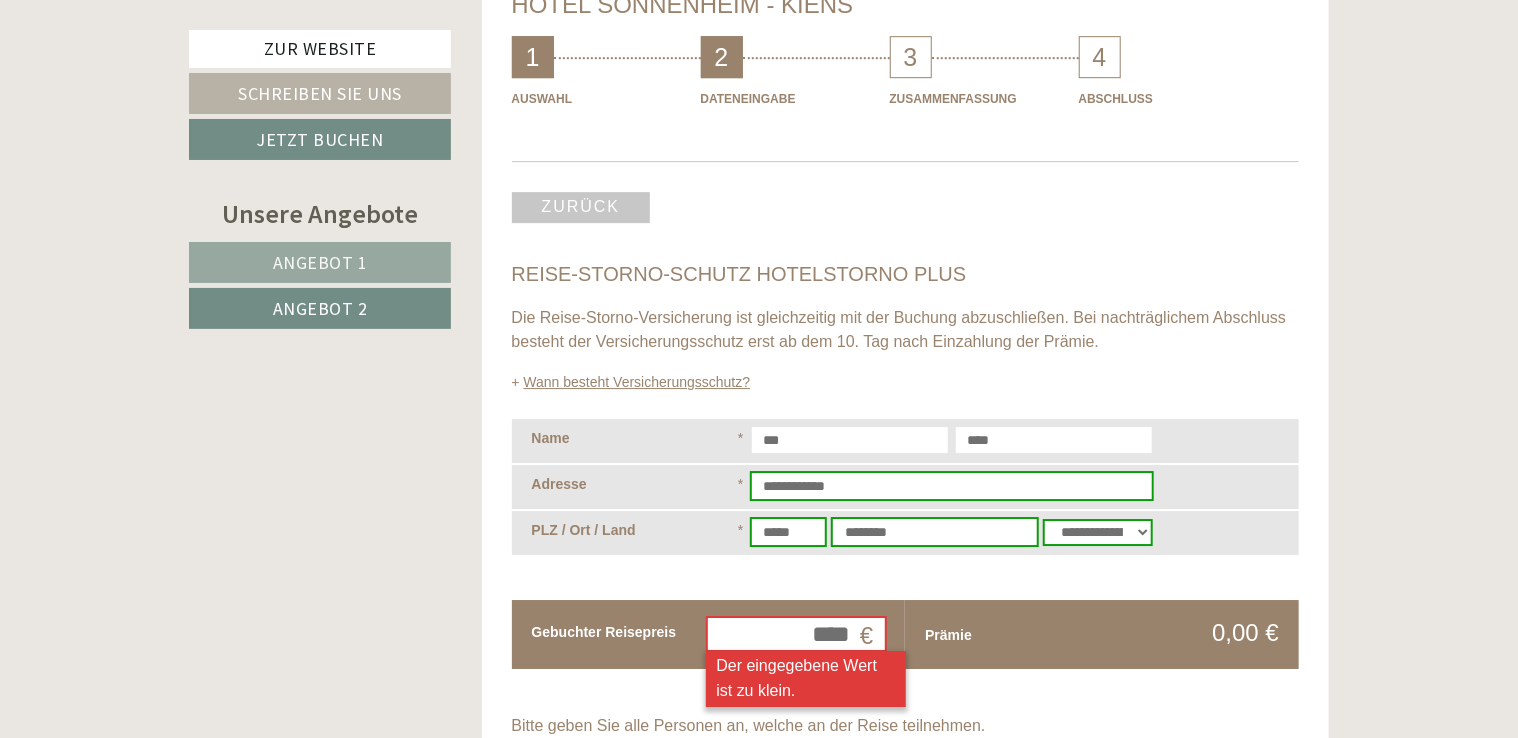 click on "****" at bounding box center [796, 634] 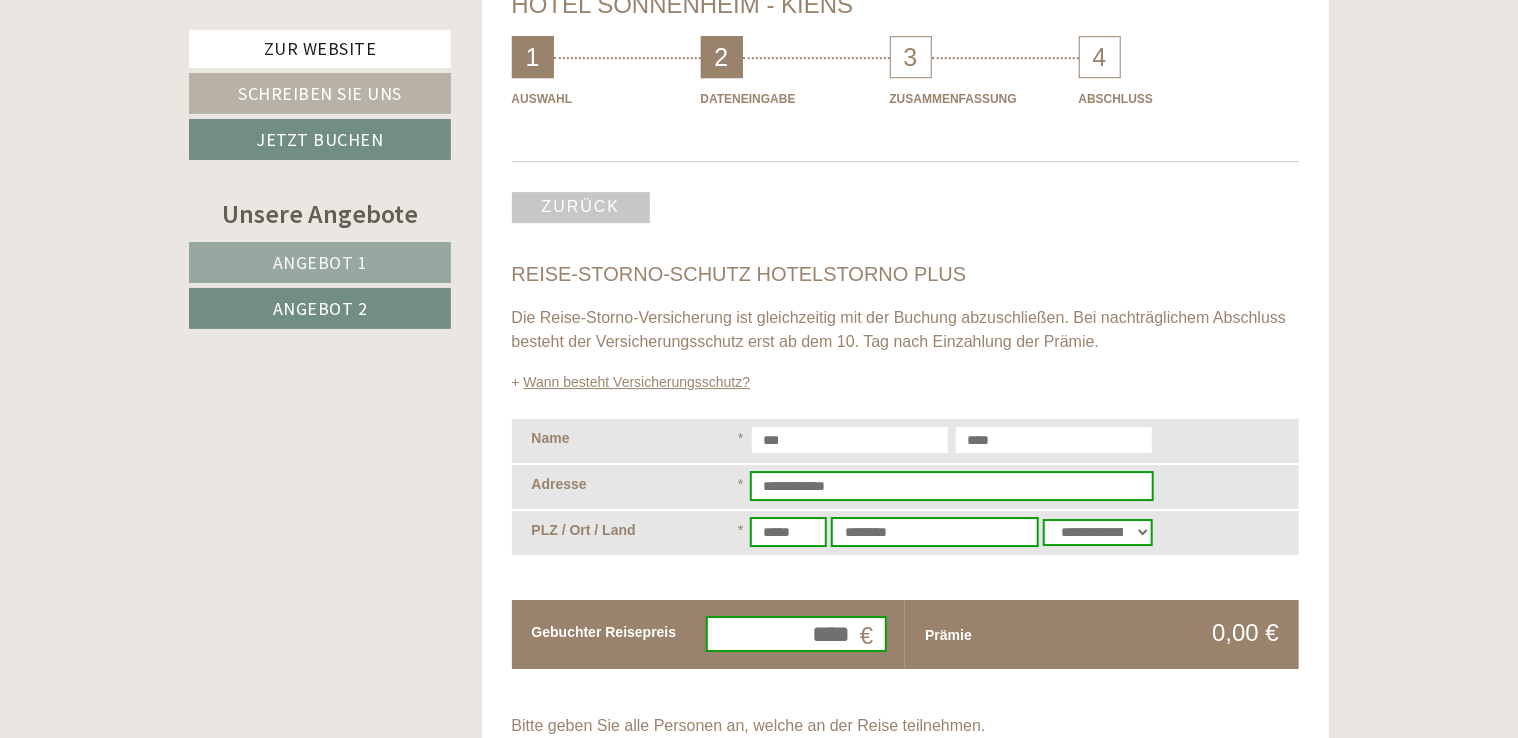 type on "********" 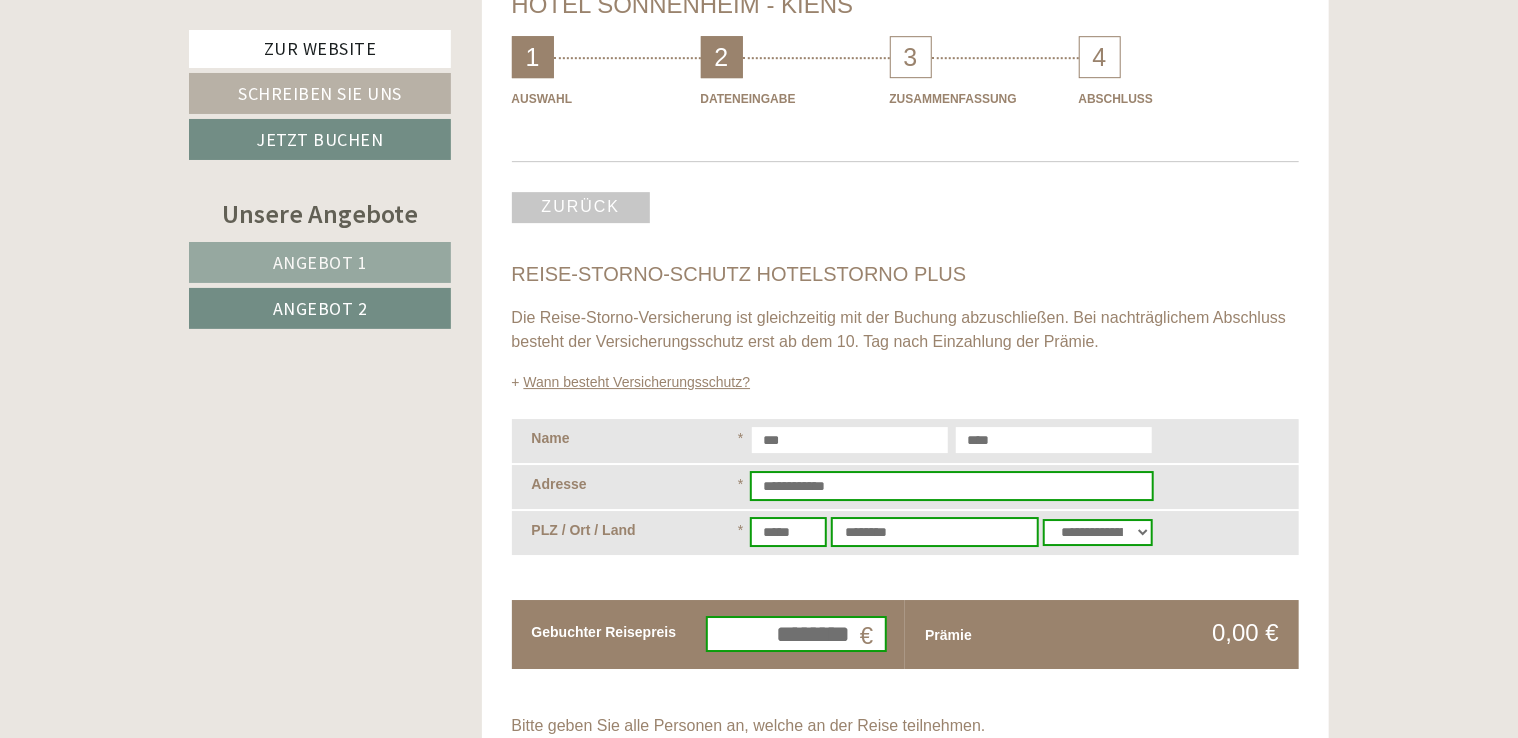 click at bounding box center (835, 775) 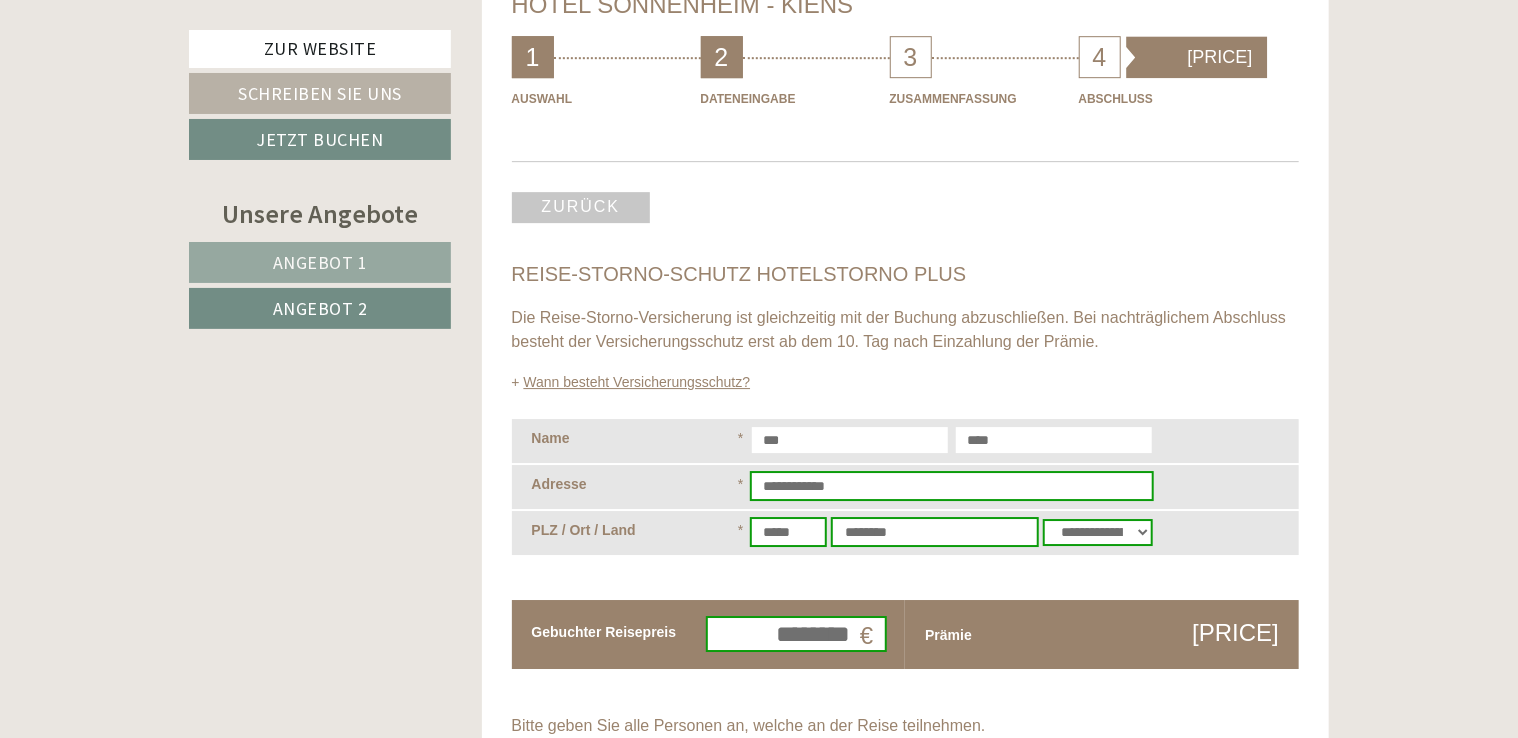 type on "***" 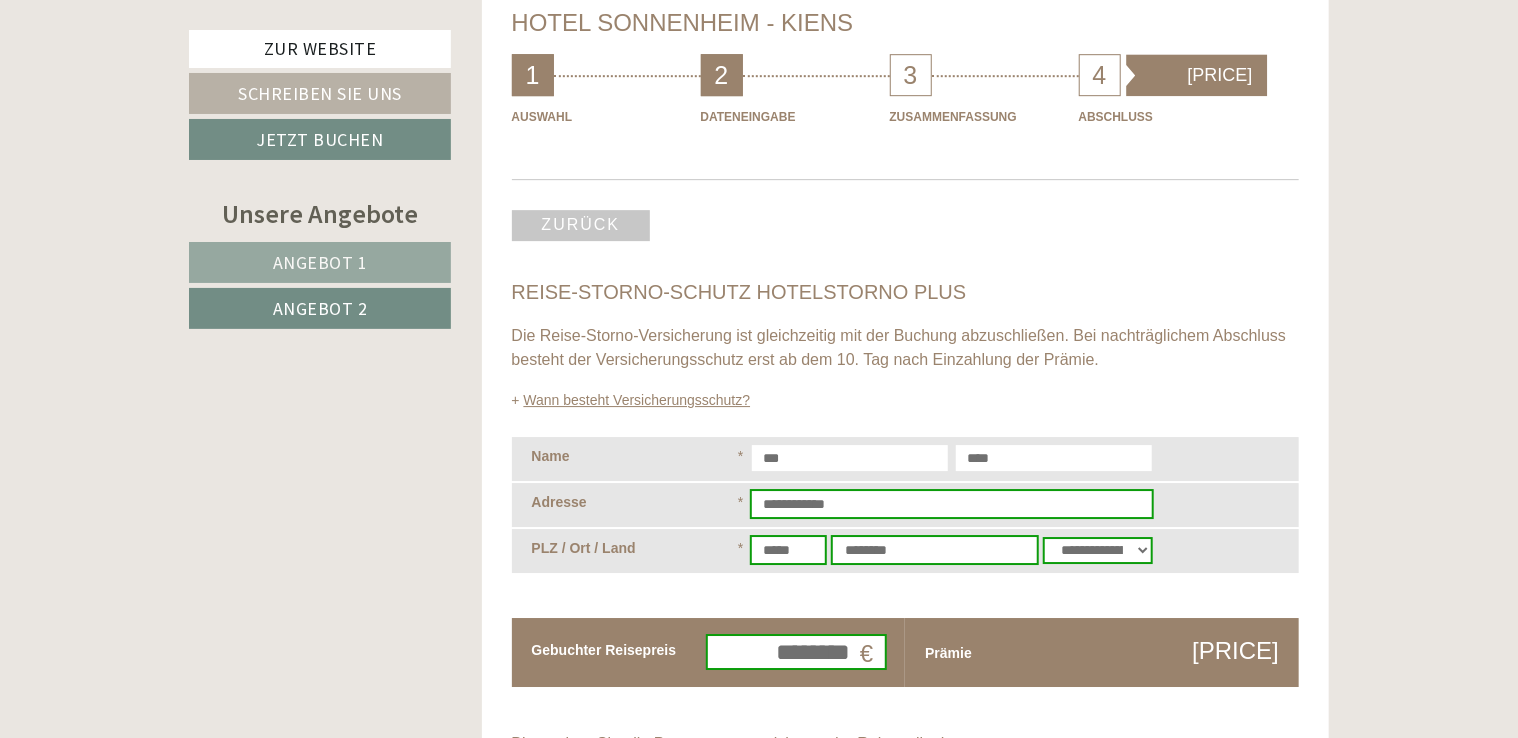 scroll, scrollTop: 10635, scrollLeft: 0, axis: vertical 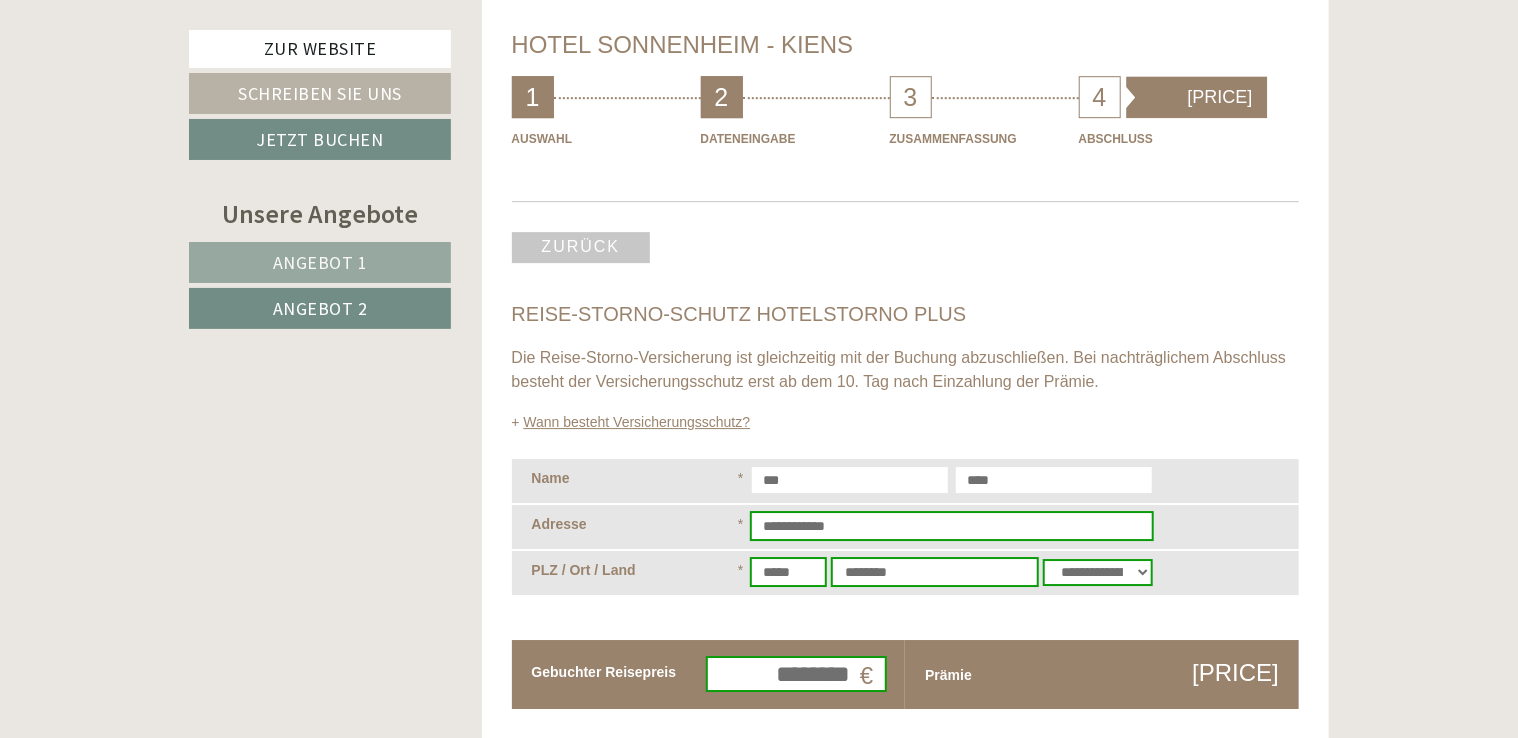click on "Zurück" at bounding box center [581, 247] 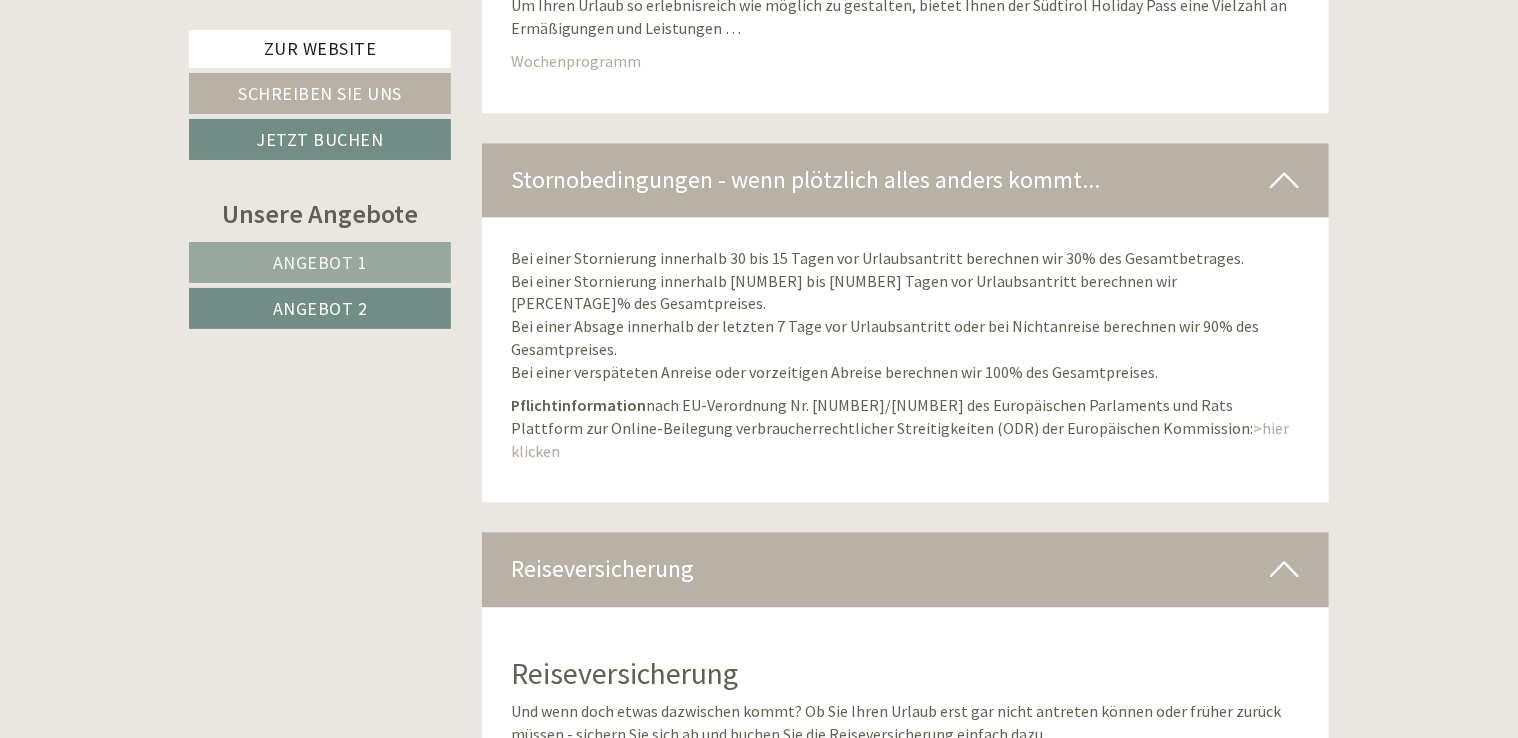 scroll, scrollTop: 9865, scrollLeft: 0, axis: vertical 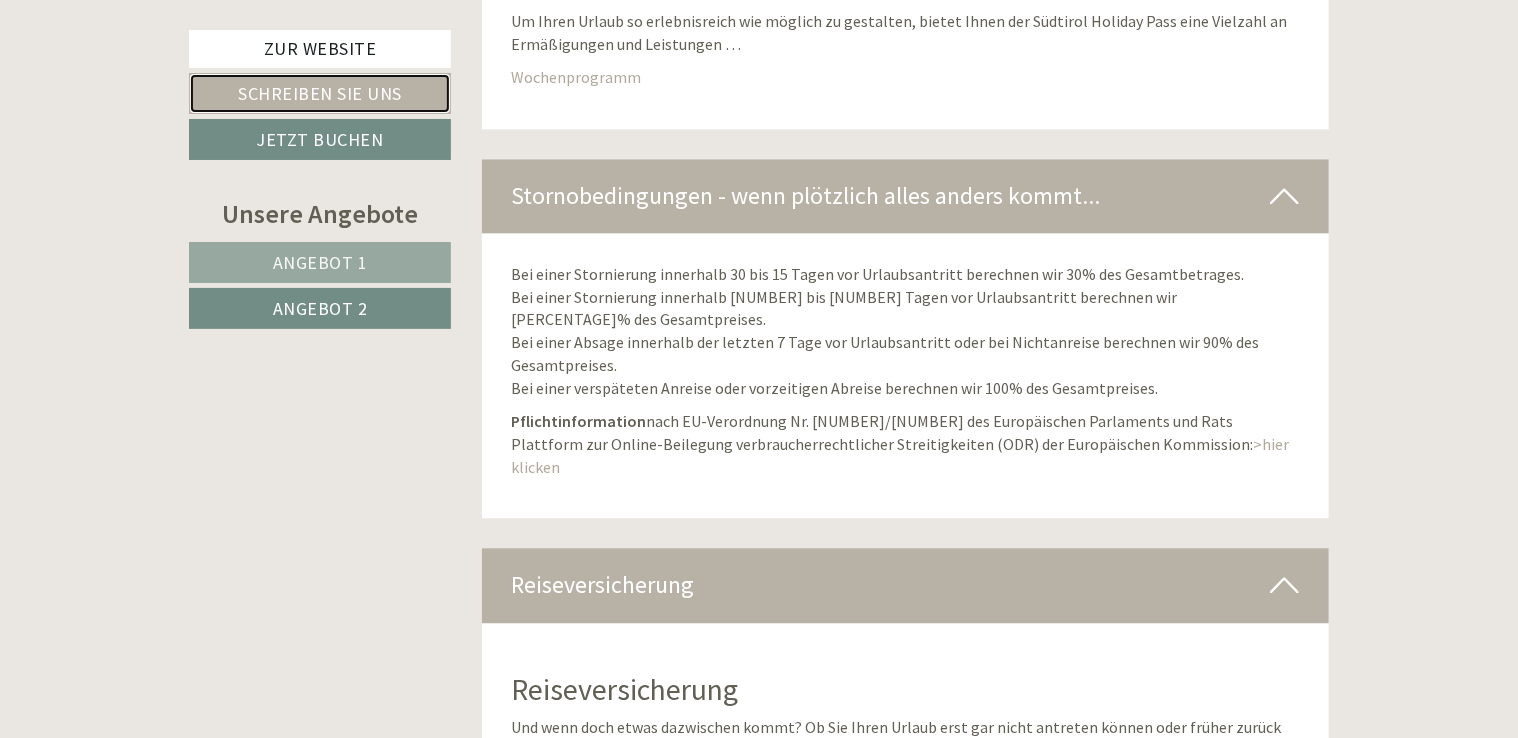 click on "Schreiben Sie uns" at bounding box center (320, 93) 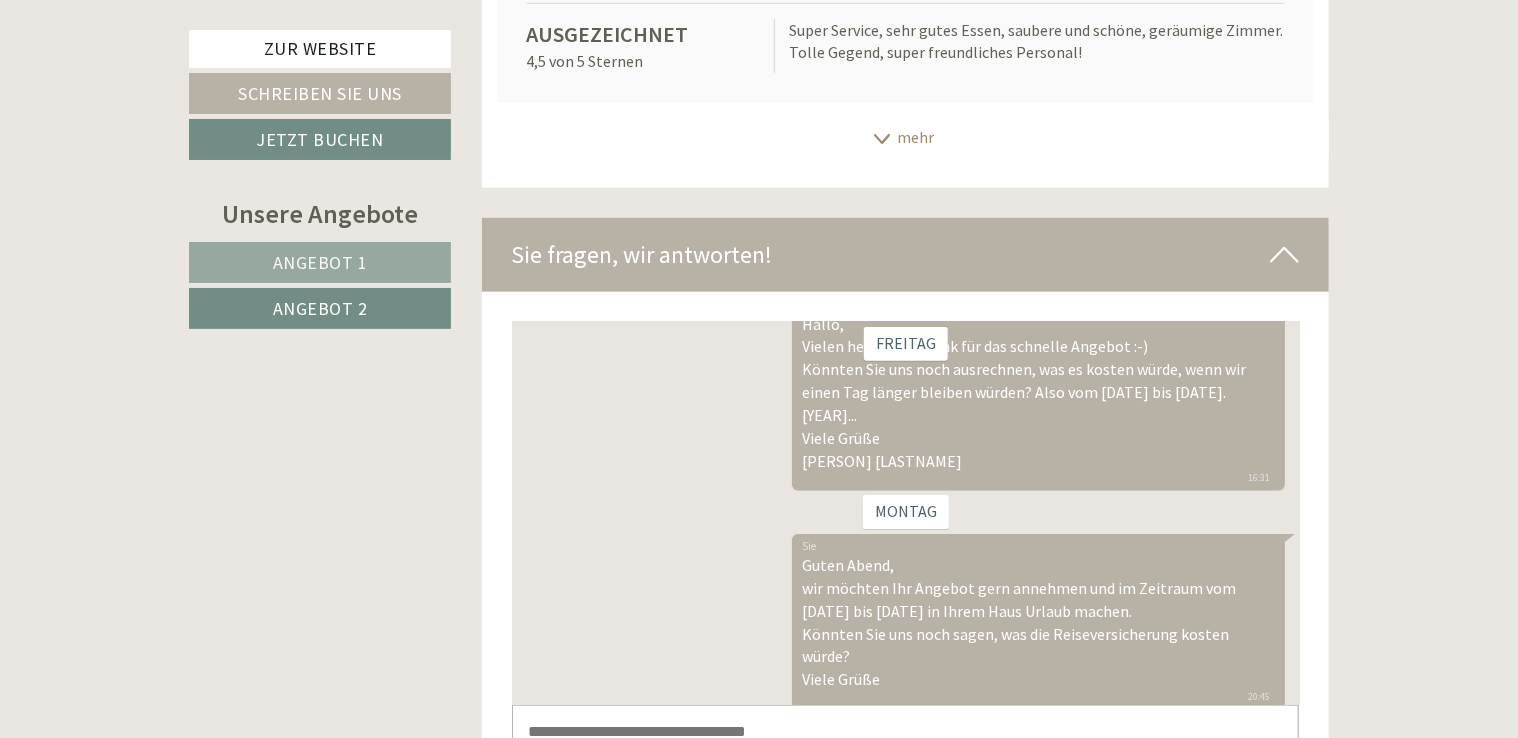 scroll, scrollTop: 12379, scrollLeft: 0, axis: vertical 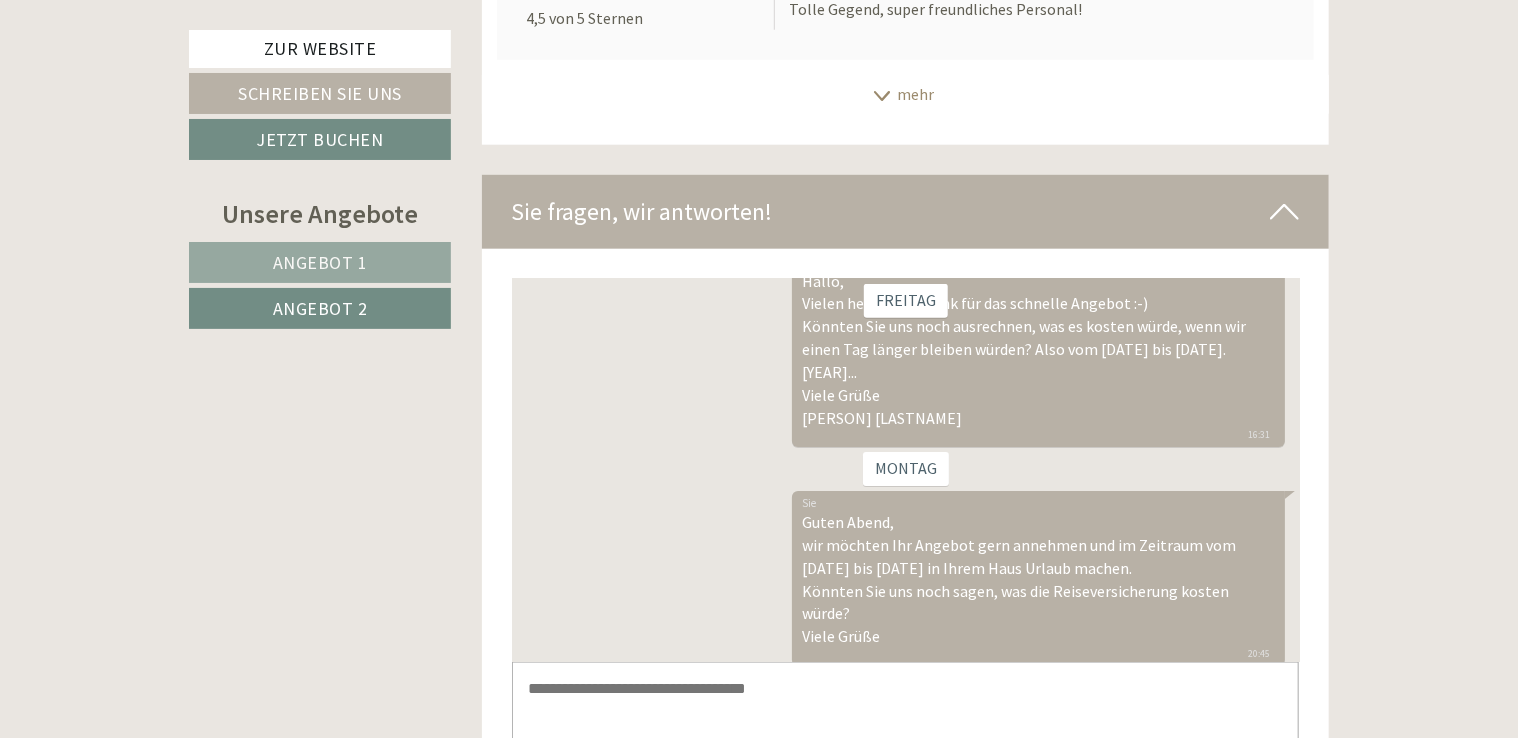 click on "Guten Abend,
wir möchten Ihr Angebot gern annehmen und im Zeitraum vom [DATE] bis [DATE] in Ihrem Haus Urlaub machen.
Könnten Sie uns noch sagen, was die Reiseversicherung kosten würde?
Viele Grüße [TIME]" at bounding box center [1037, 577] 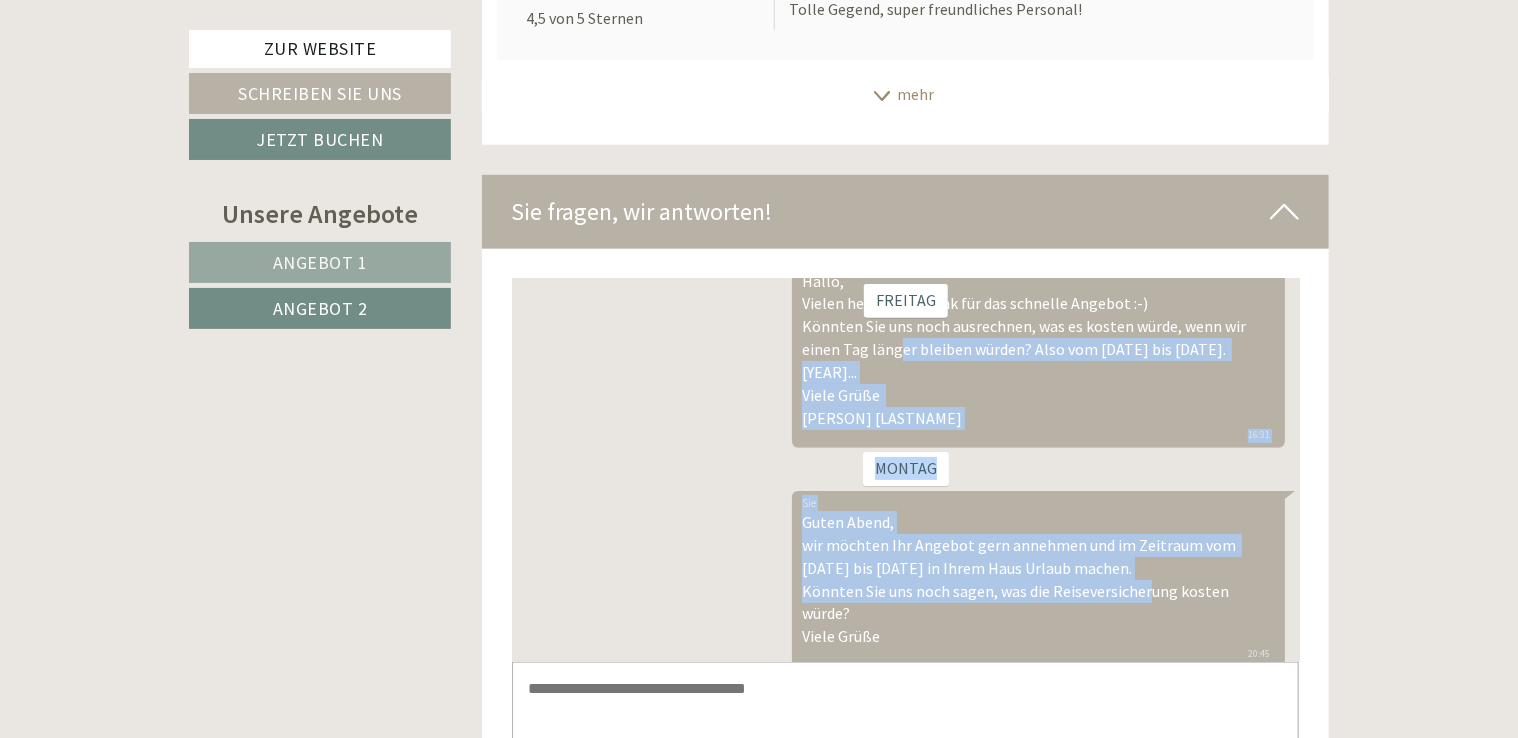 drag, startPoint x: 1125, startPoint y: 570, endPoint x: 878, endPoint y: 352, distance: 329.44348 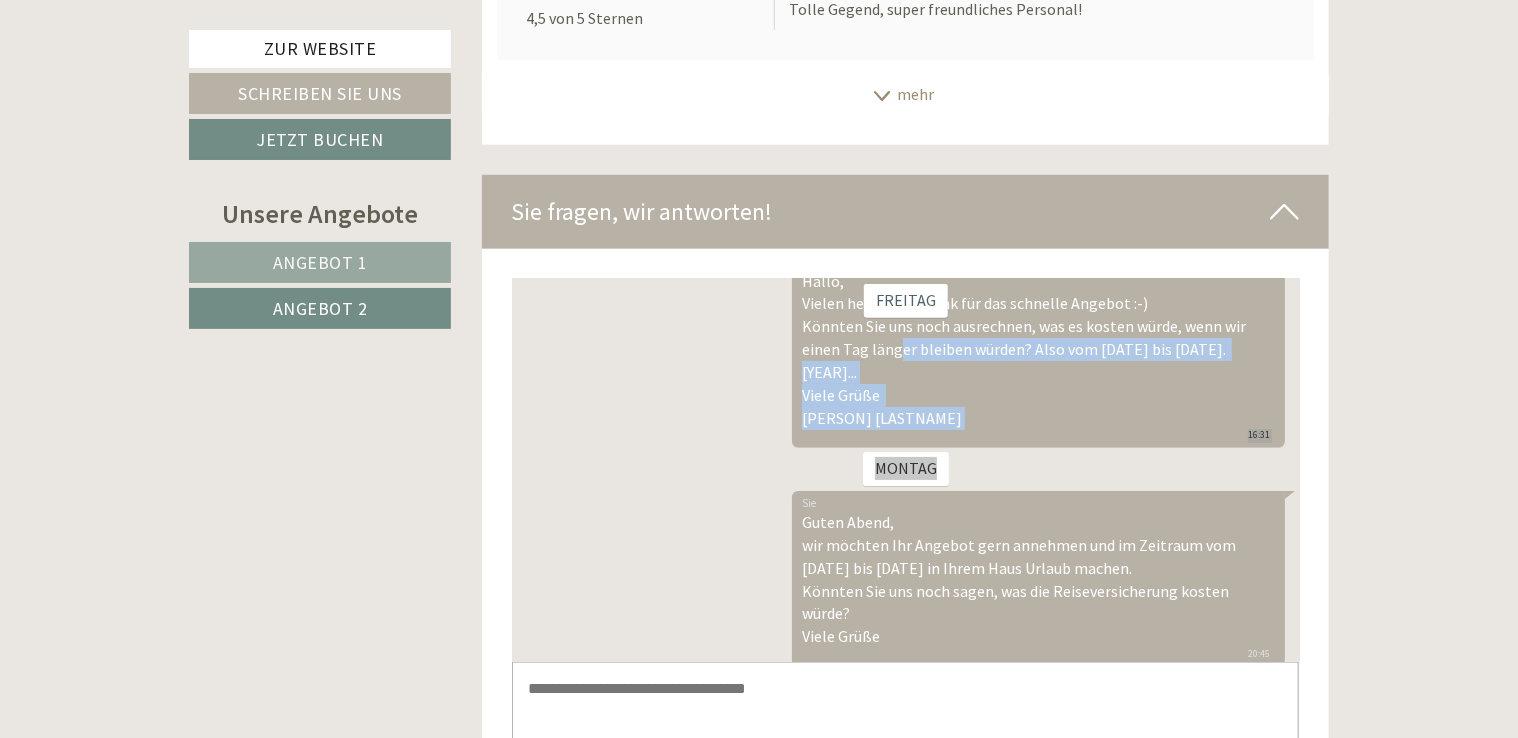 click on "Sehr geehrte Frau [LASTNAME],
Die Erlebnisse von heute sind die Erinnerungen von morgen. Beim gemeinsamen Wandern, Biken oder Klettern in unserer wunderschönen Natur schaffen Sie mit Ihrer Familie unvergessliche Momente, von denen Sie noch lange schwärmen werden. Auf unserem Spielplatz, im Spielraum und in den Schwimmbädern entdecken kleine und große Abenteurer neue Welten. Freuen Sie sich auf einen Urlaub voller Spiel, Spaß und Action mit Ihren Liebsten!
Zur Website" at bounding box center (759, -4936) 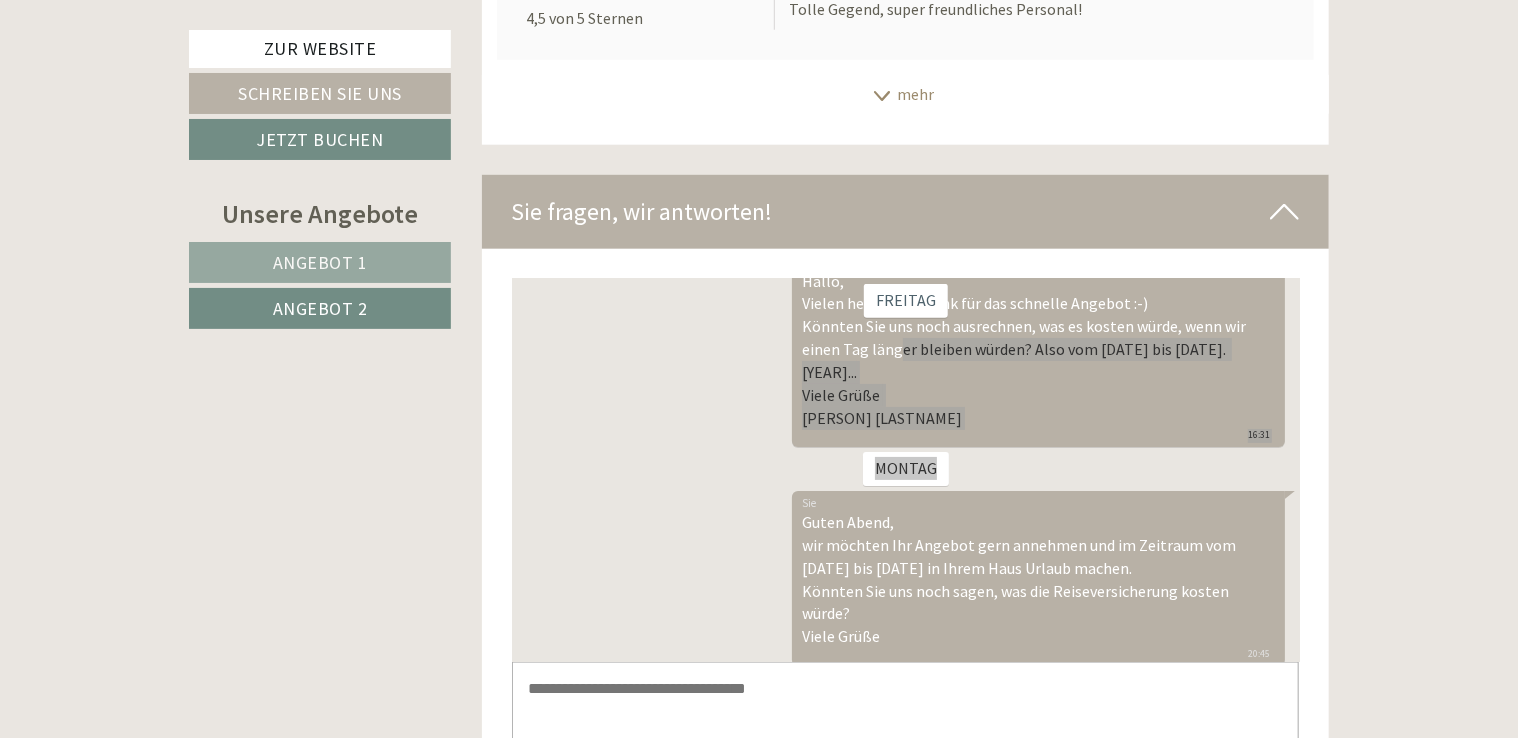 click on "Angebot 2" at bounding box center [320, 308] 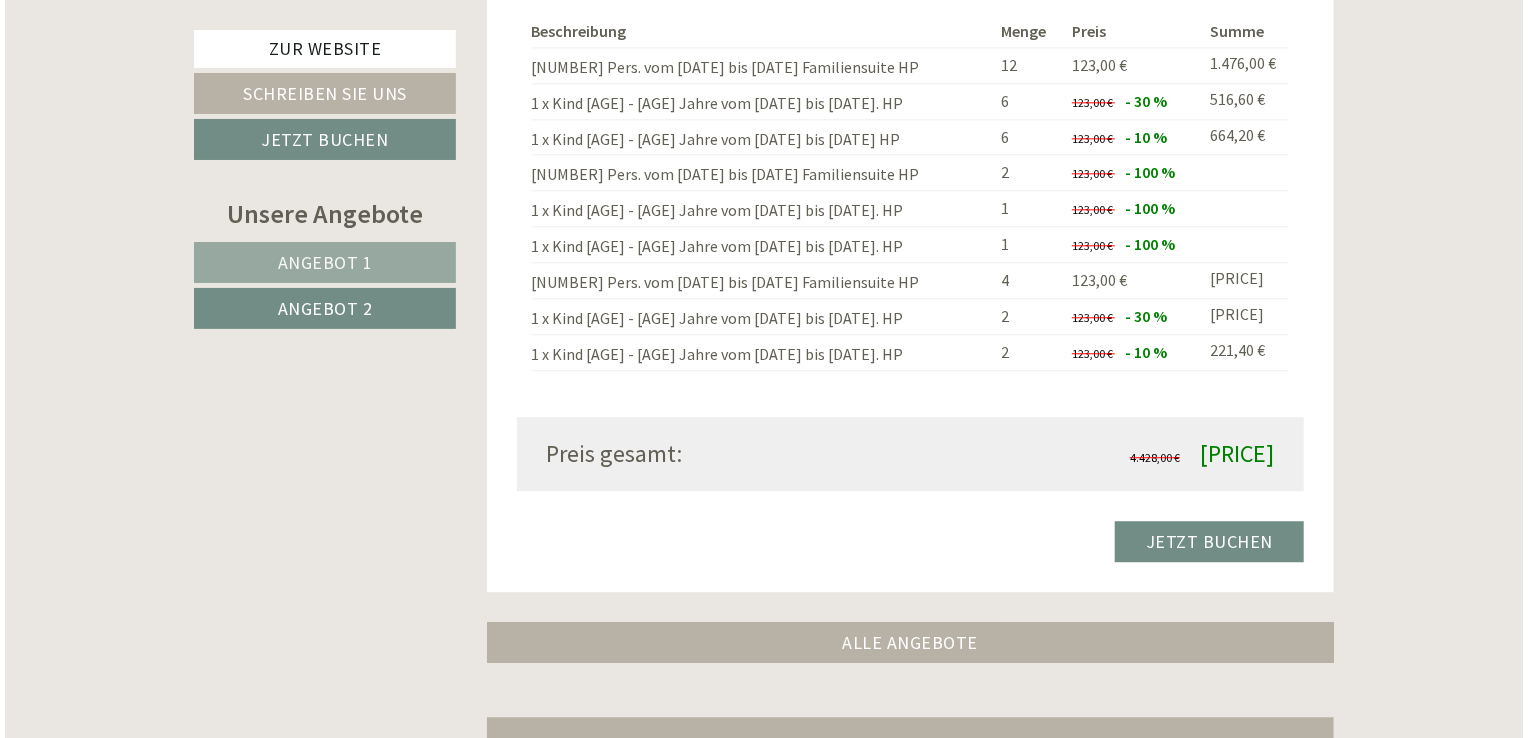 scroll, scrollTop: 2332, scrollLeft: 0, axis: vertical 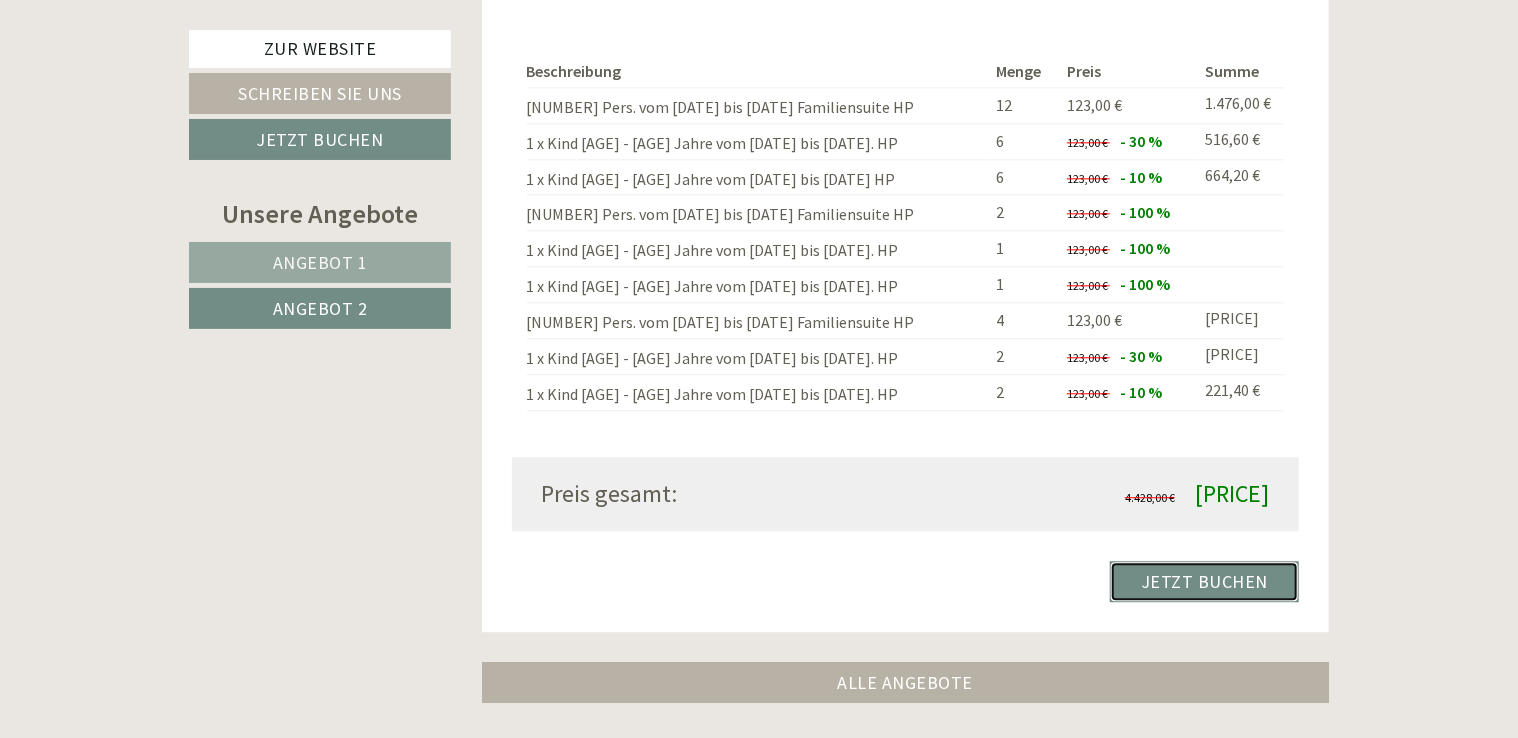 click on "Jetzt buchen" at bounding box center [1204, 581] 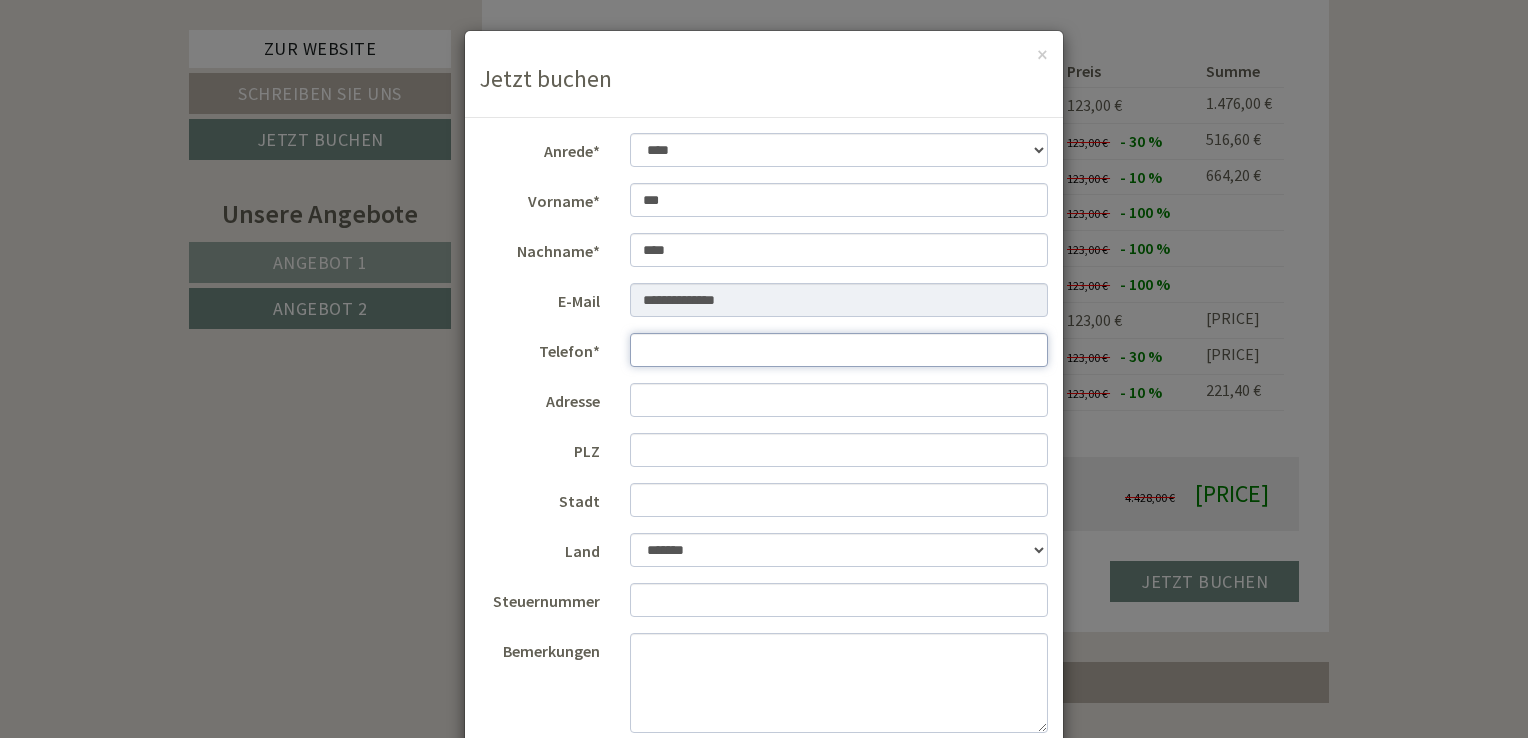click on "Telefon*" at bounding box center (839, 350) 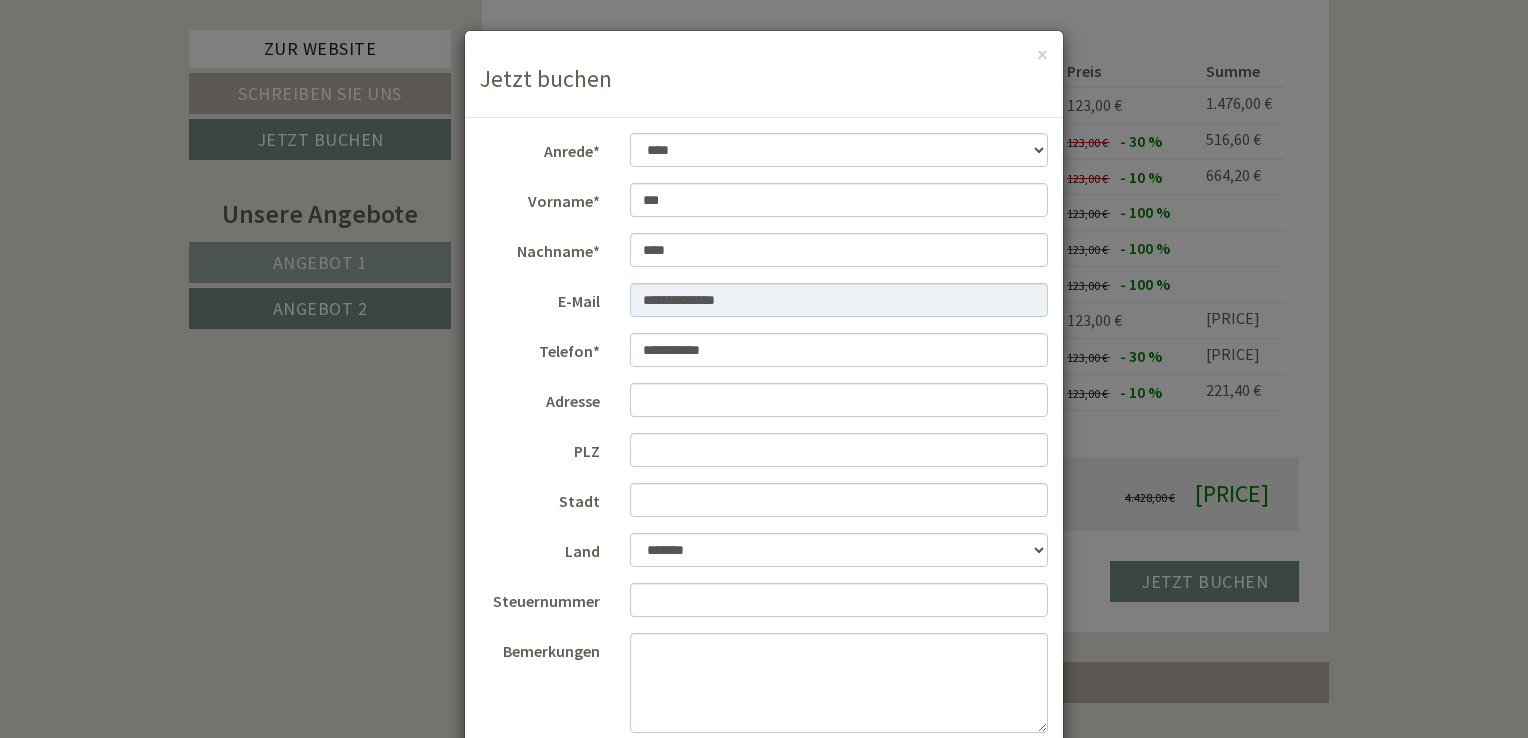 type on "**********" 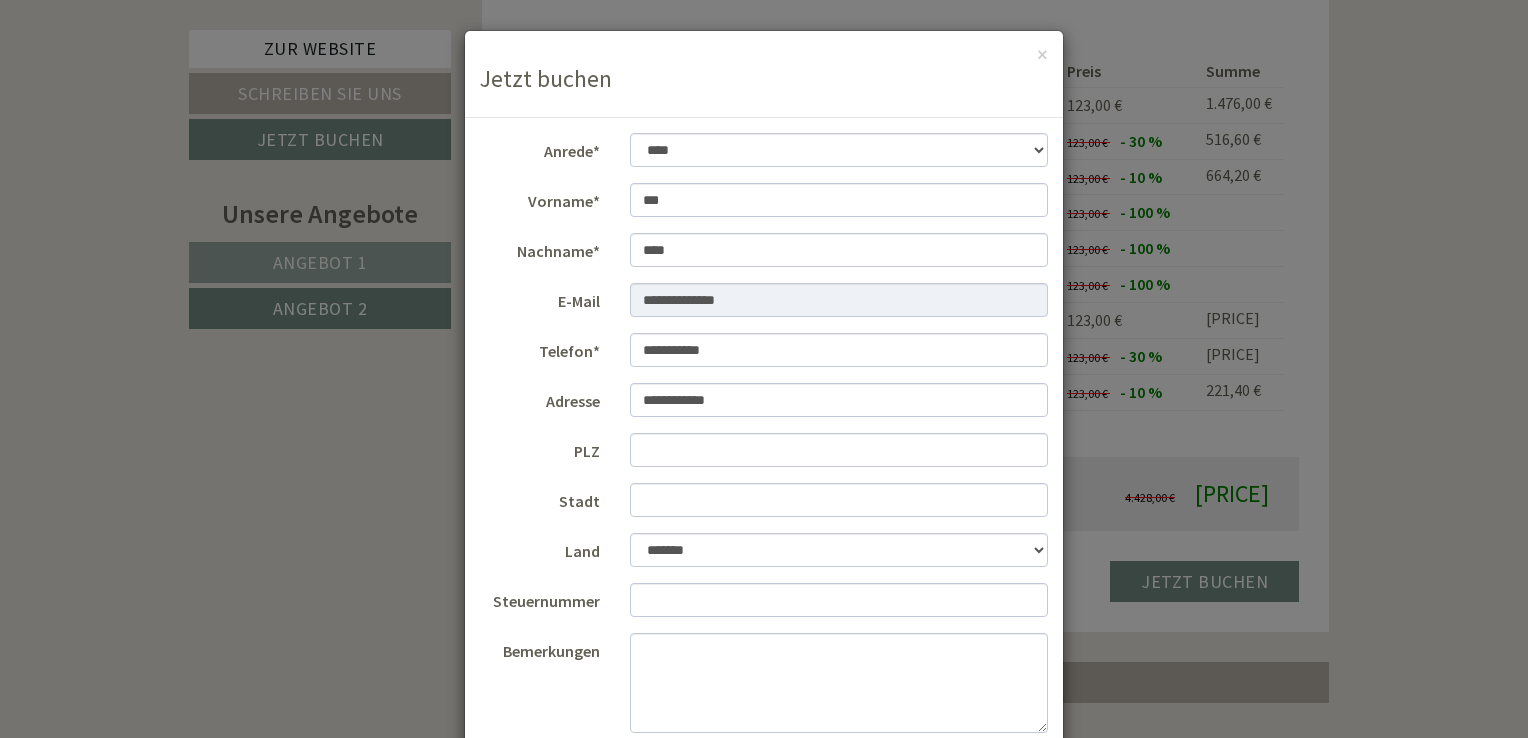 type on "*****" 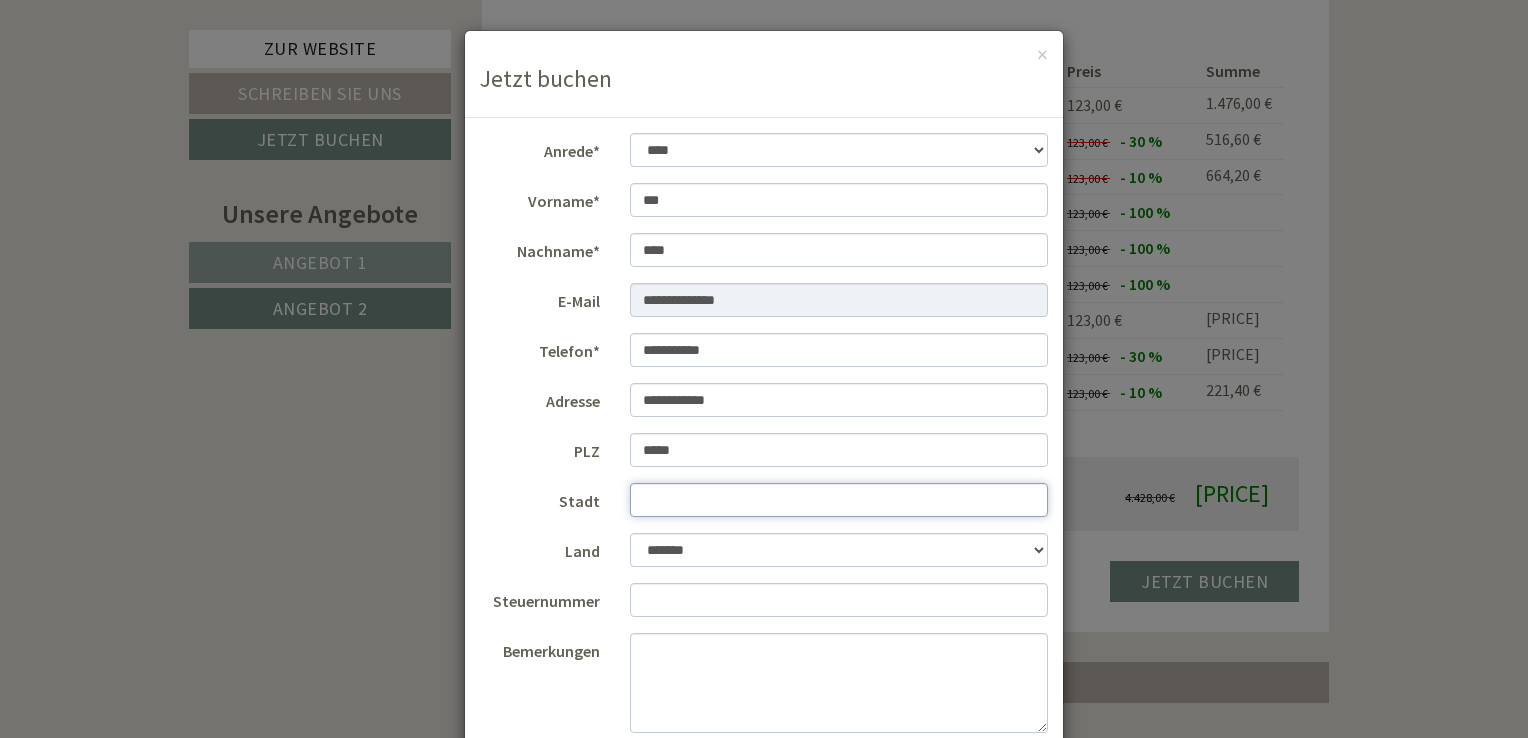 type on "********" 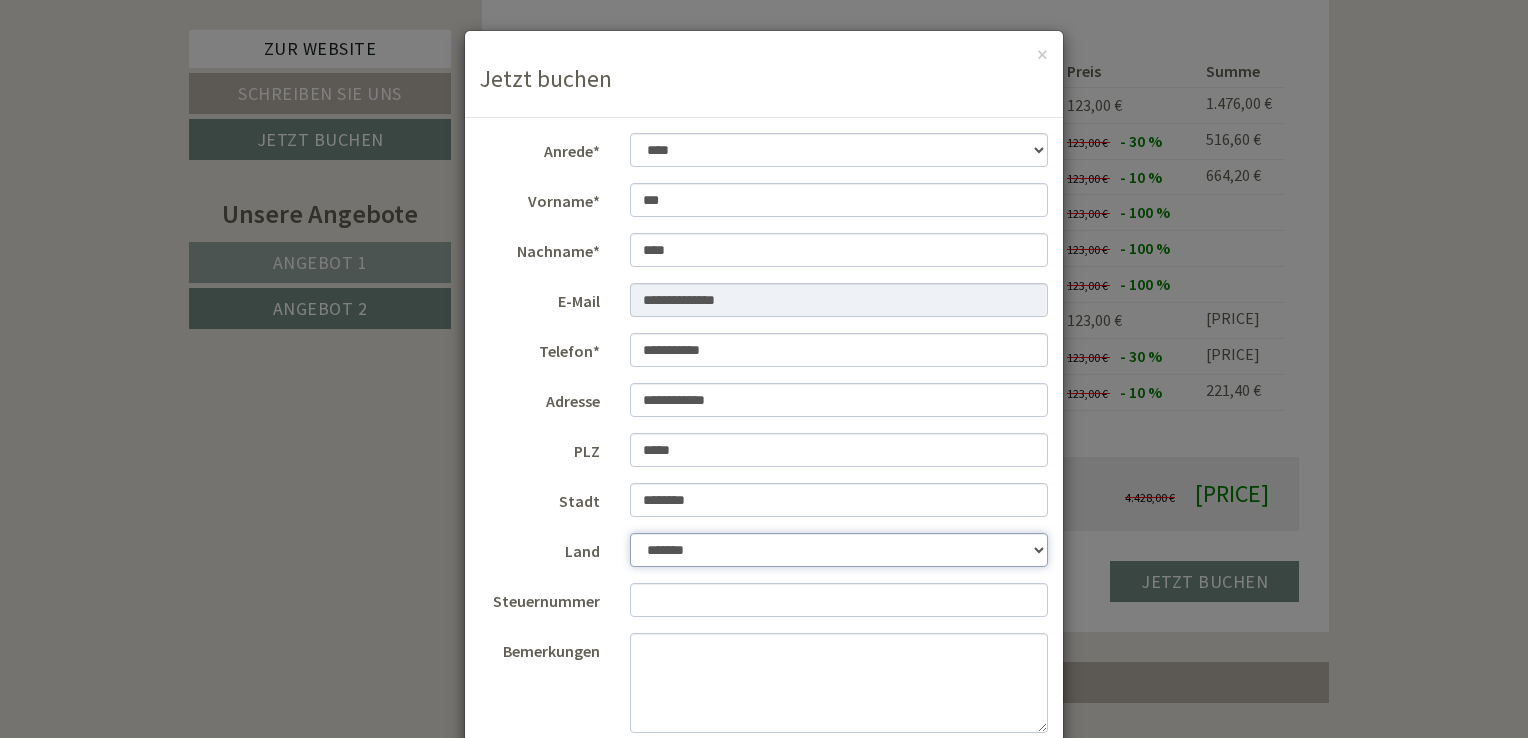 select on "*" 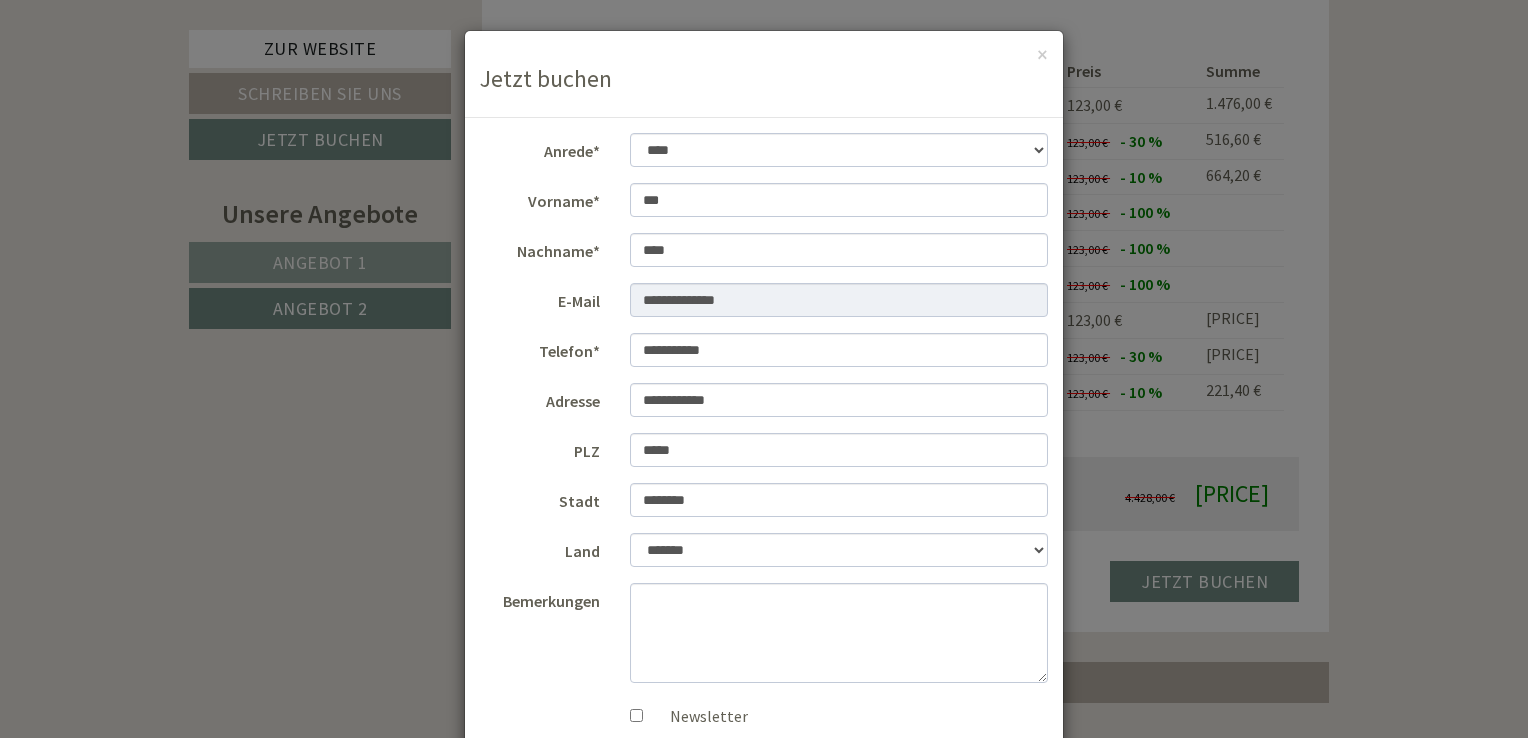 click on "**********" at bounding box center [764, 369] 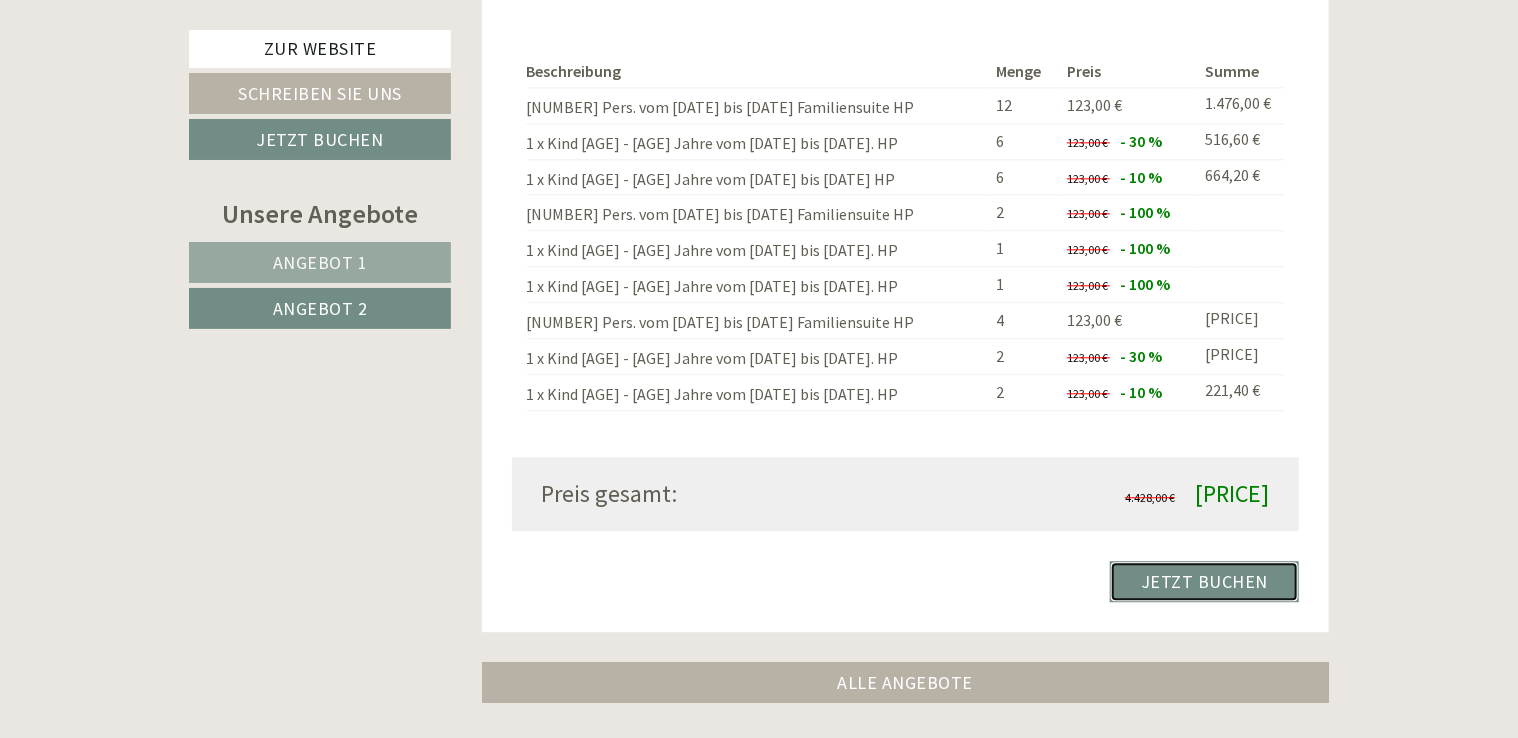 click on "Jetzt buchen" at bounding box center (1204, 581) 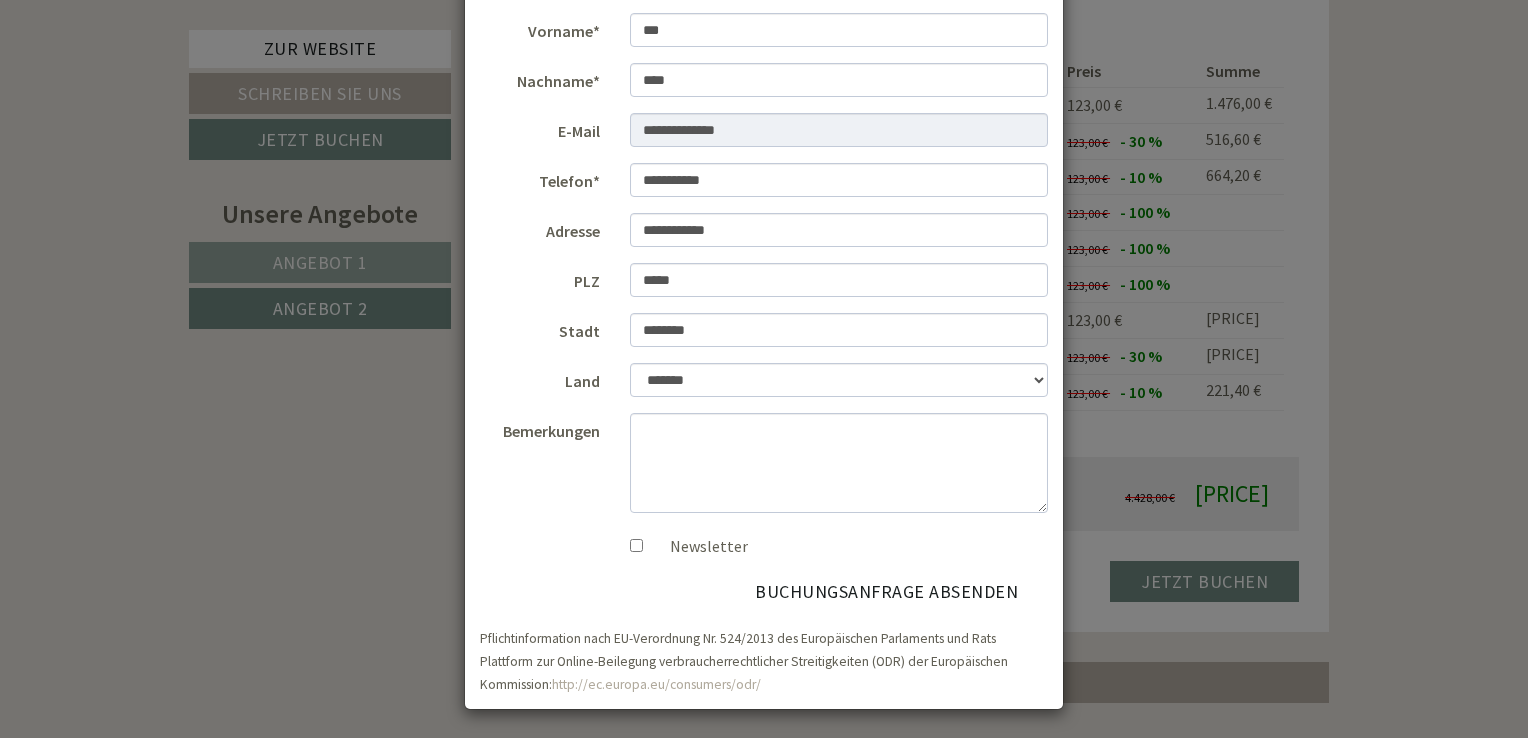 scroll, scrollTop: 171, scrollLeft: 0, axis: vertical 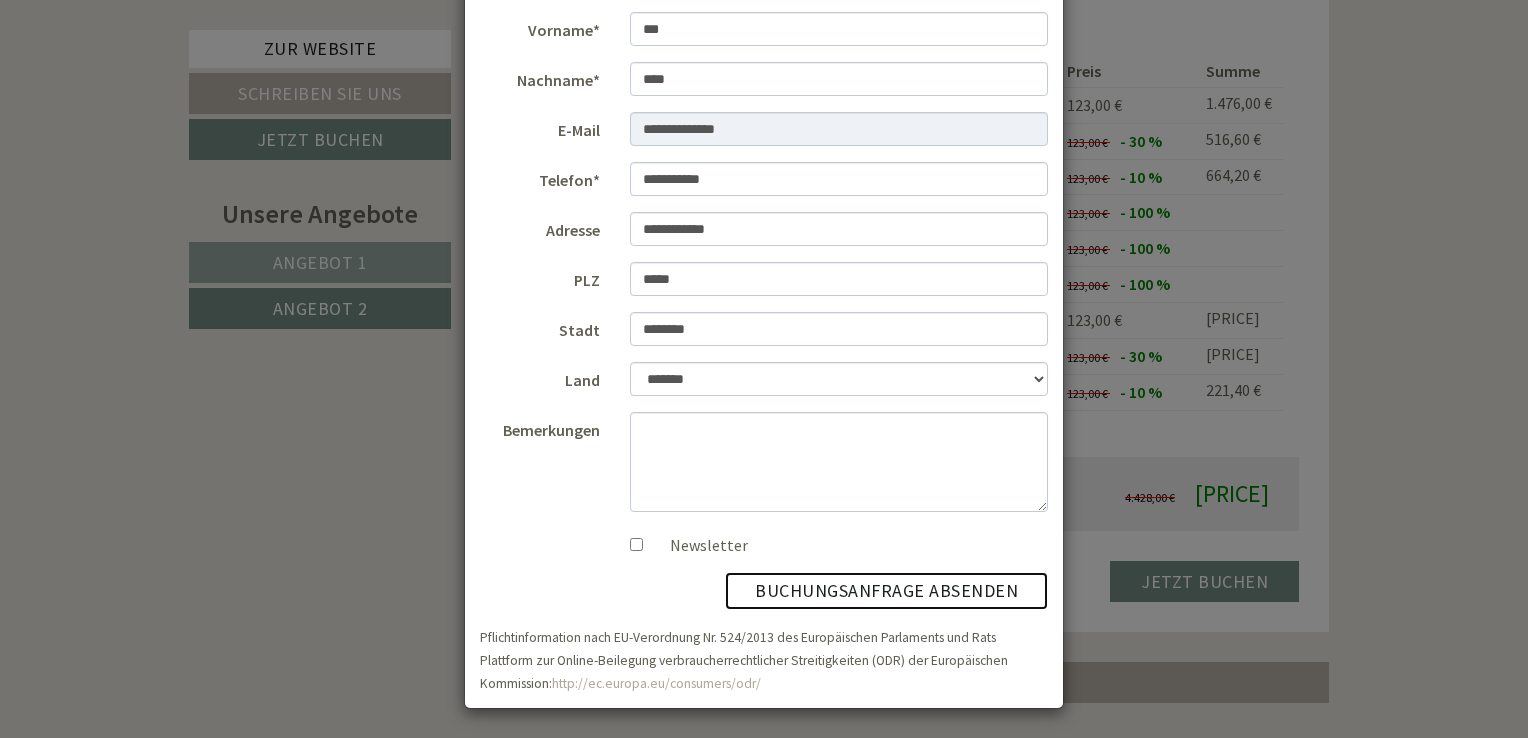 click on "Buchungsanfrage absenden" at bounding box center [886, 591] 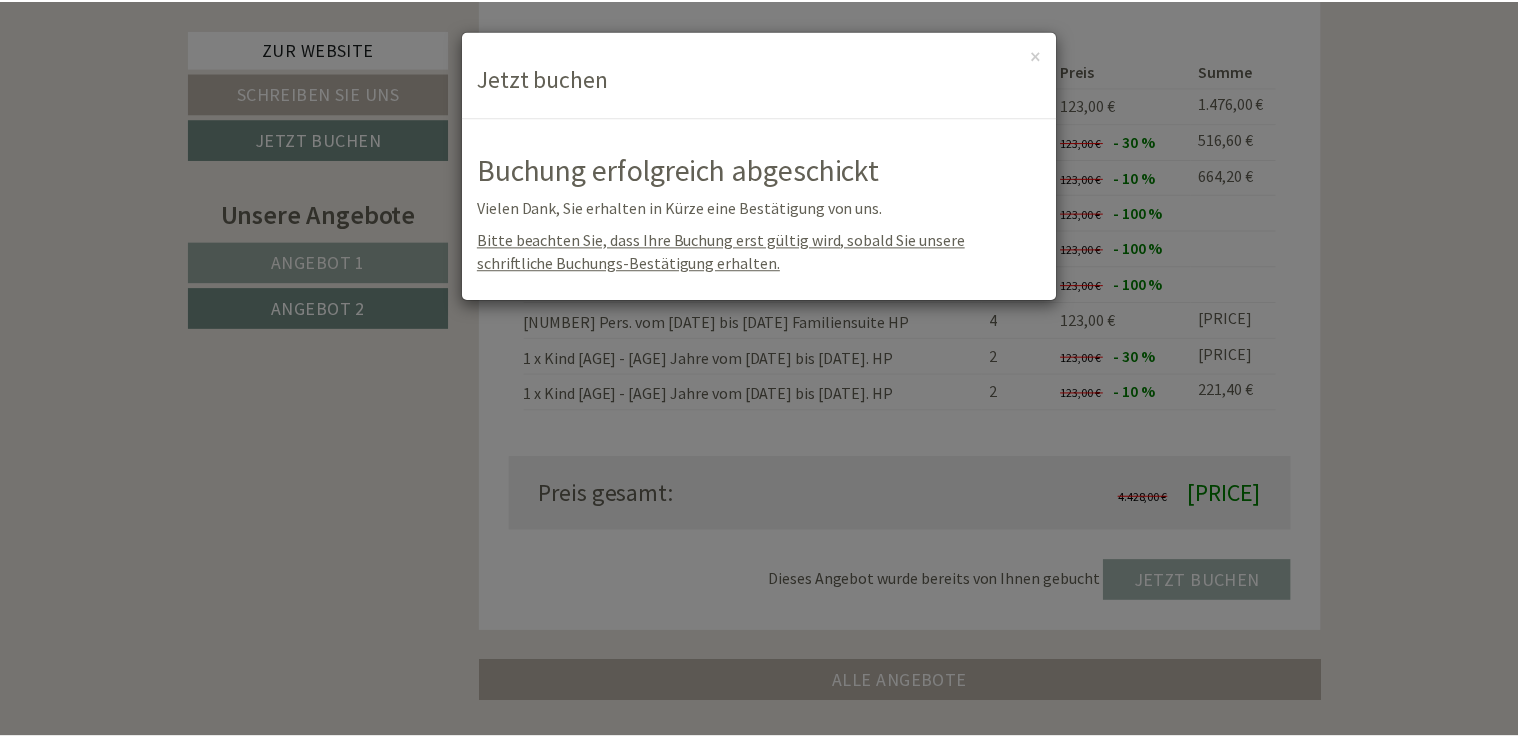 scroll, scrollTop: 0, scrollLeft: 0, axis: both 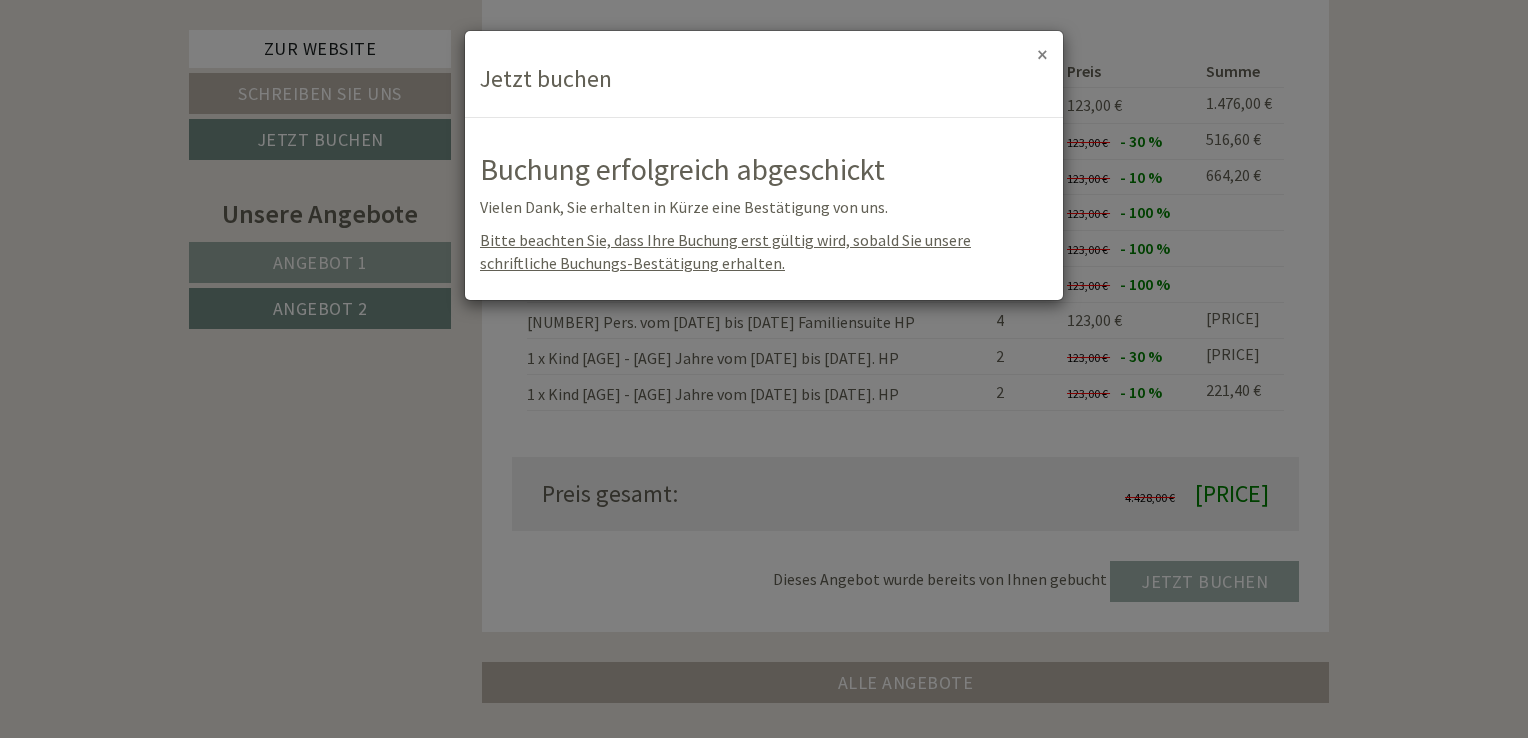click on "×" at bounding box center (1042, 54) 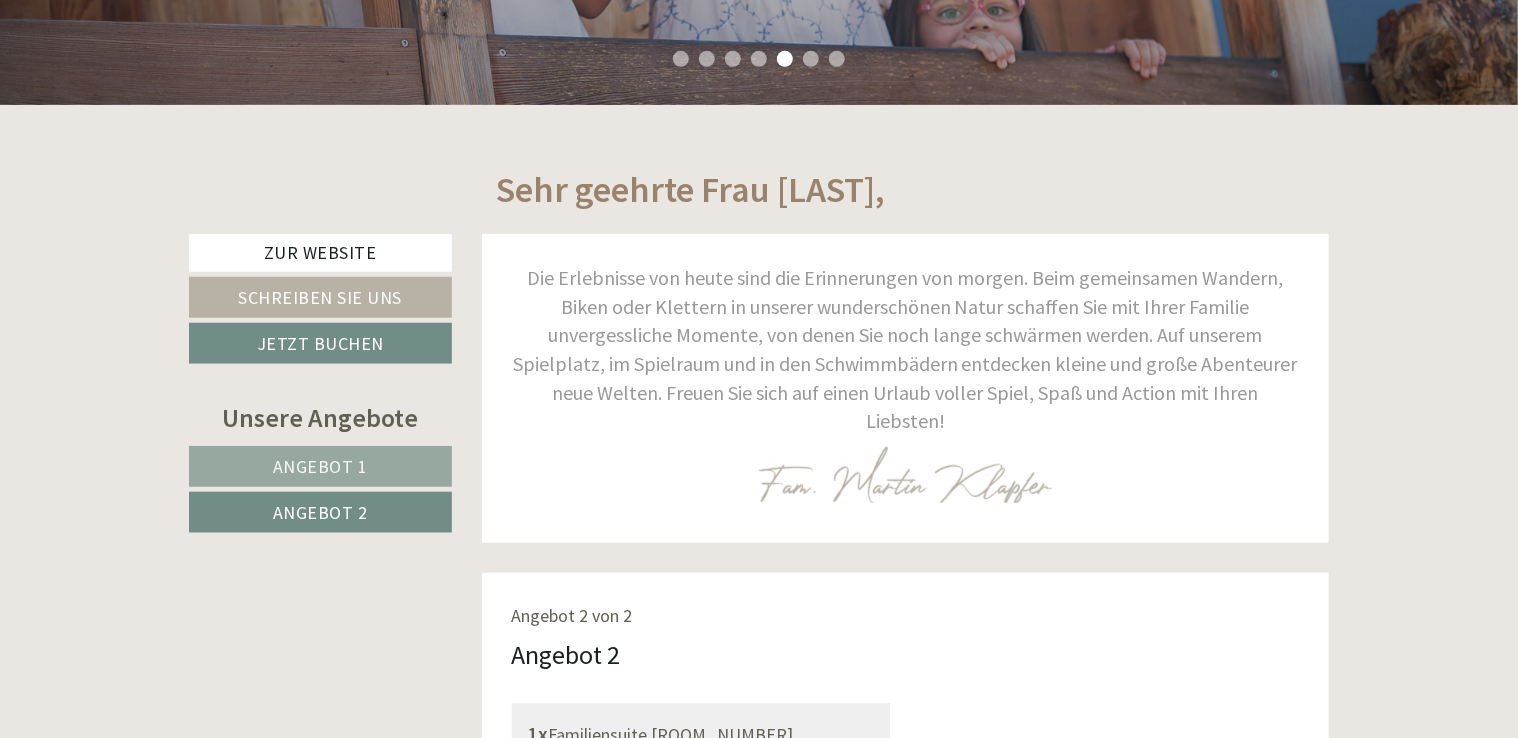 scroll, scrollTop: 612, scrollLeft: 0, axis: vertical 